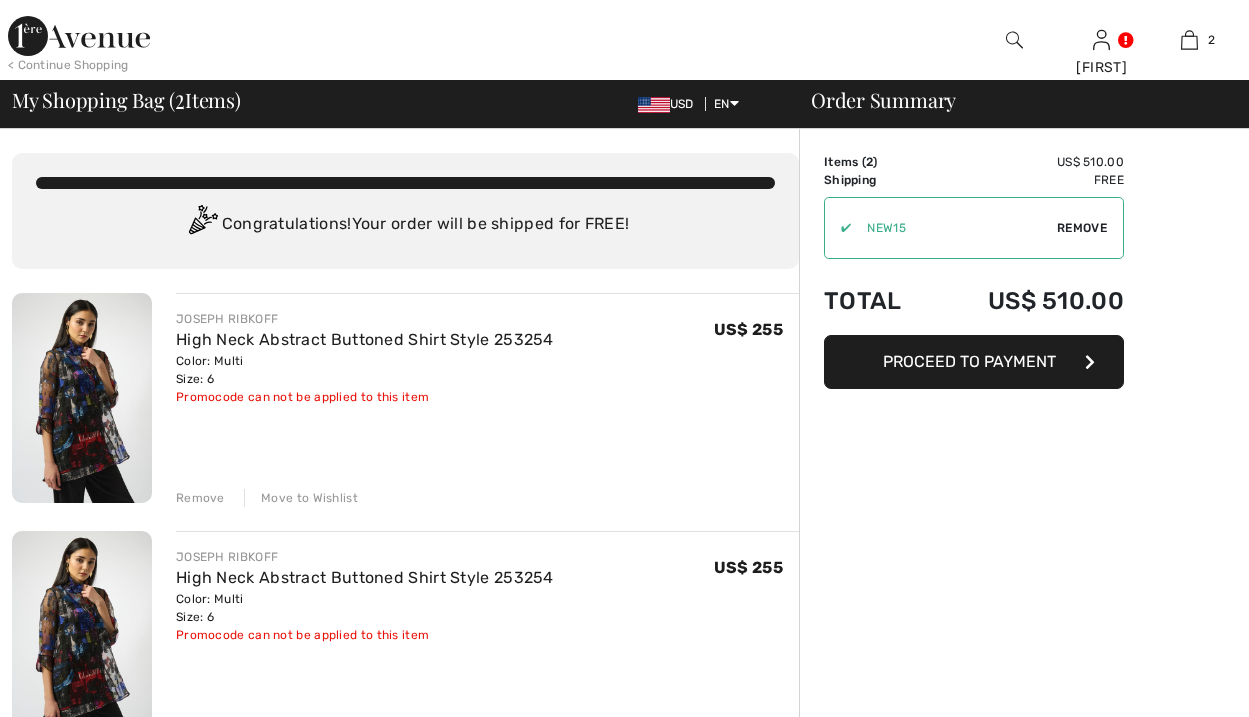 scroll, scrollTop: 0, scrollLeft: 0, axis: both 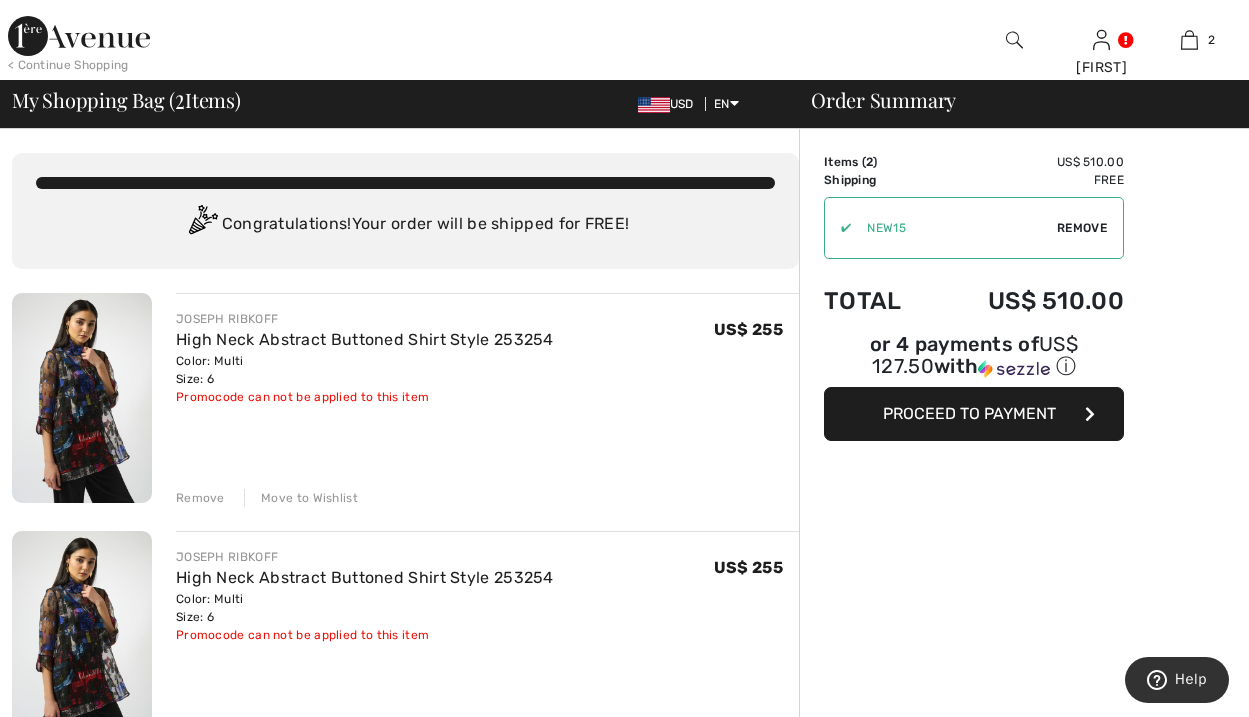 click at bounding box center (1014, 40) 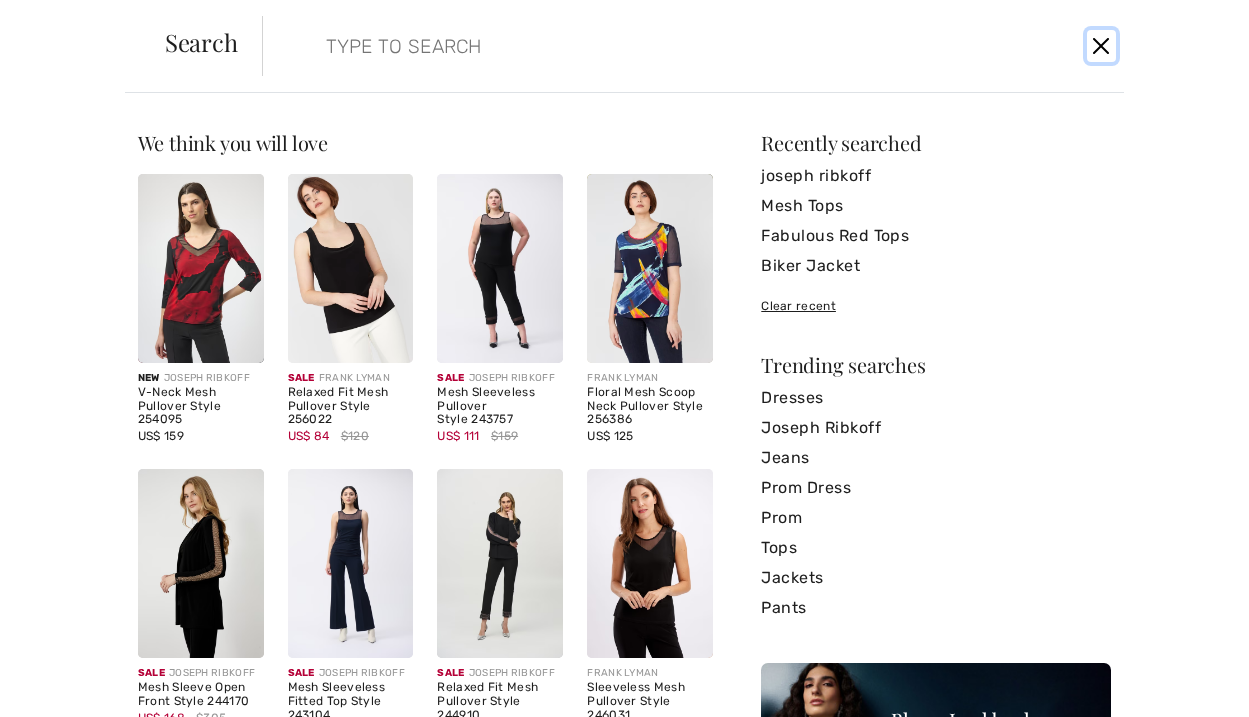 click at bounding box center [1102, 46] 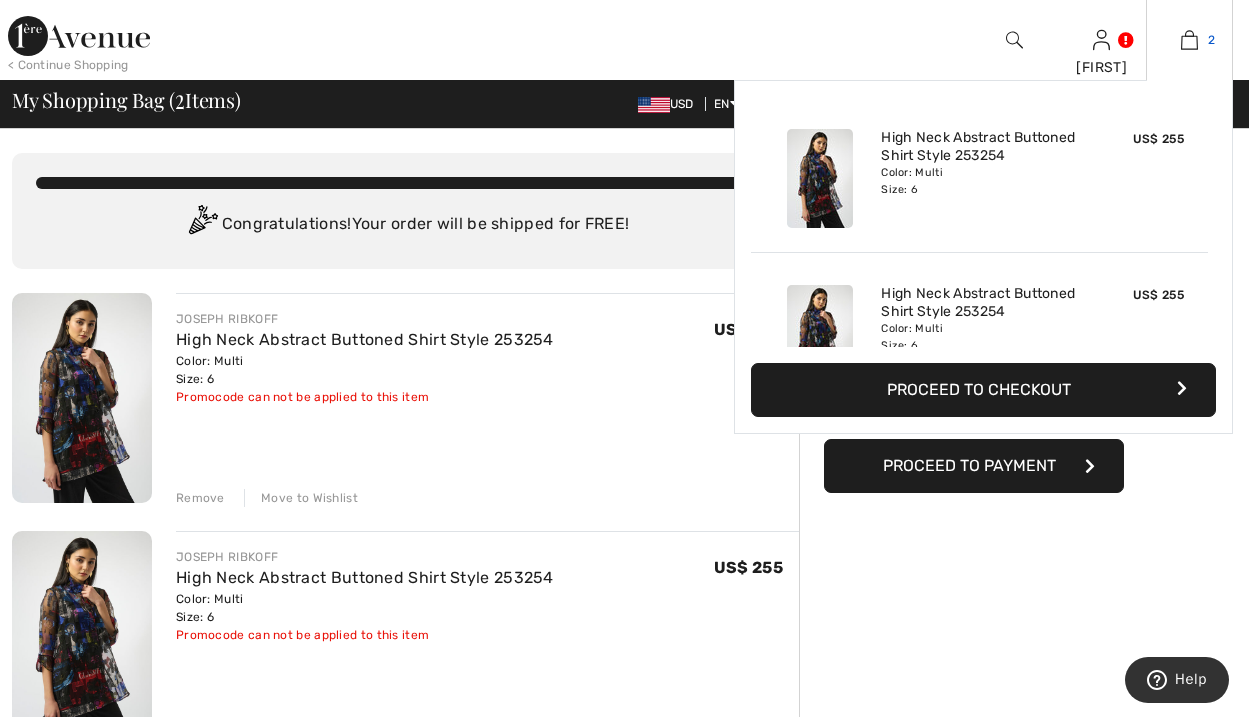 click on "2" at bounding box center [1189, 40] 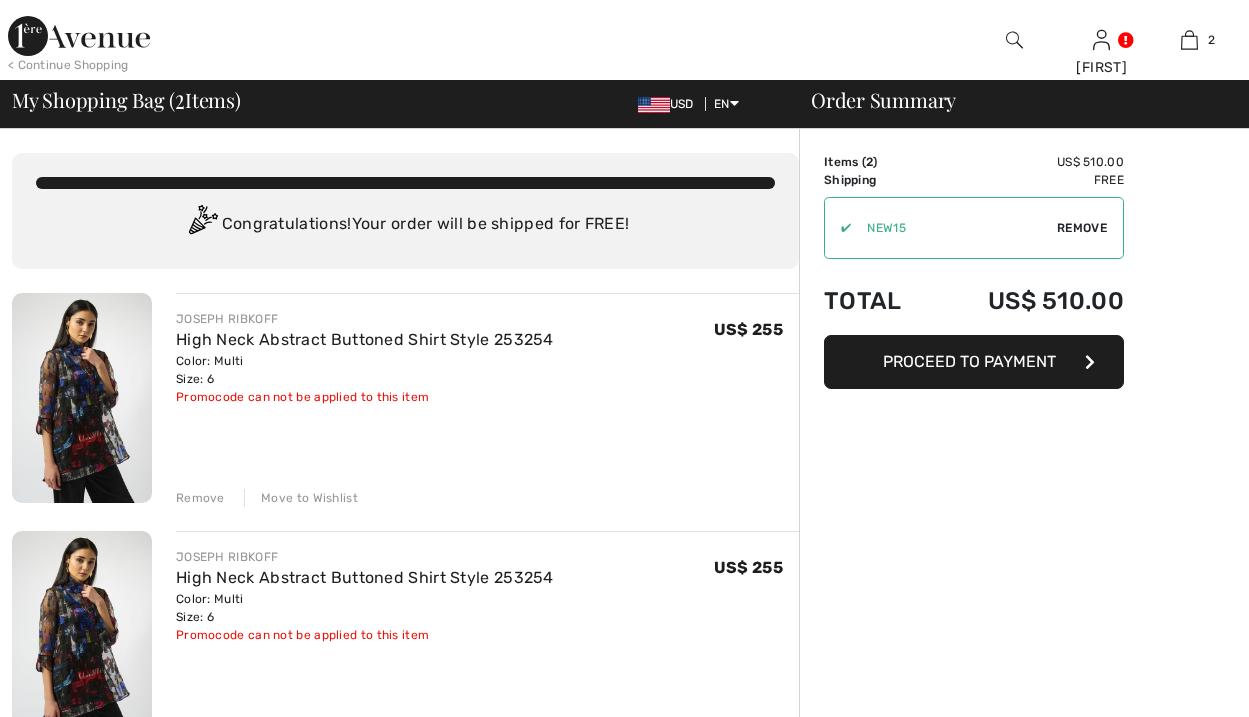 scroll, scrollTop: 0, scrollLeft: 0, axis: both 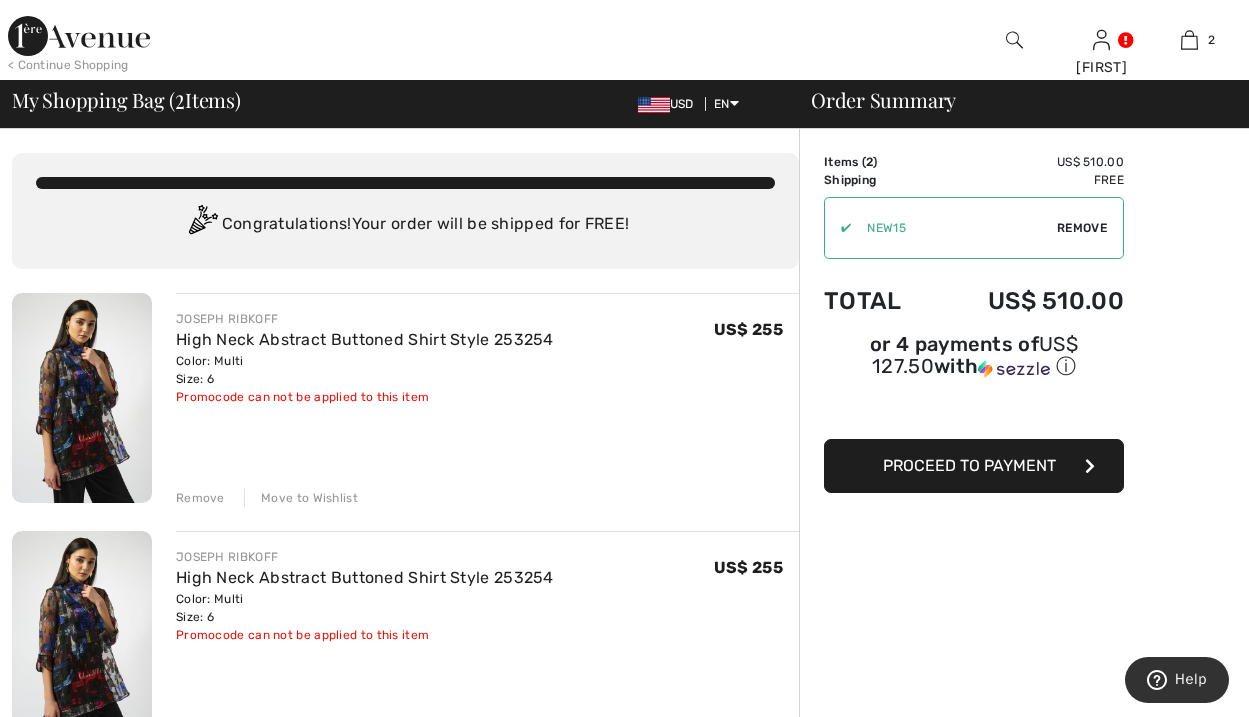 click on "Proceed to Payment" at bounding box center [969, 465] 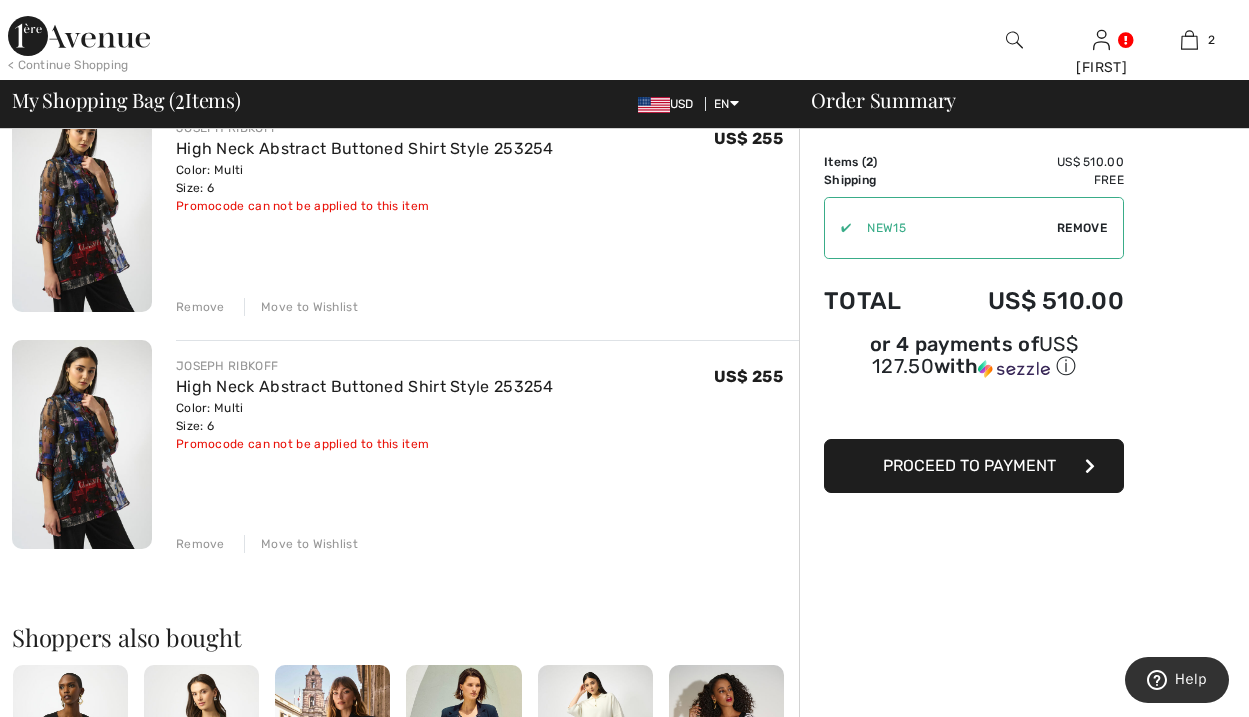 scroll, scrollTop: 199, scrollLeft: 0, axis: vertical 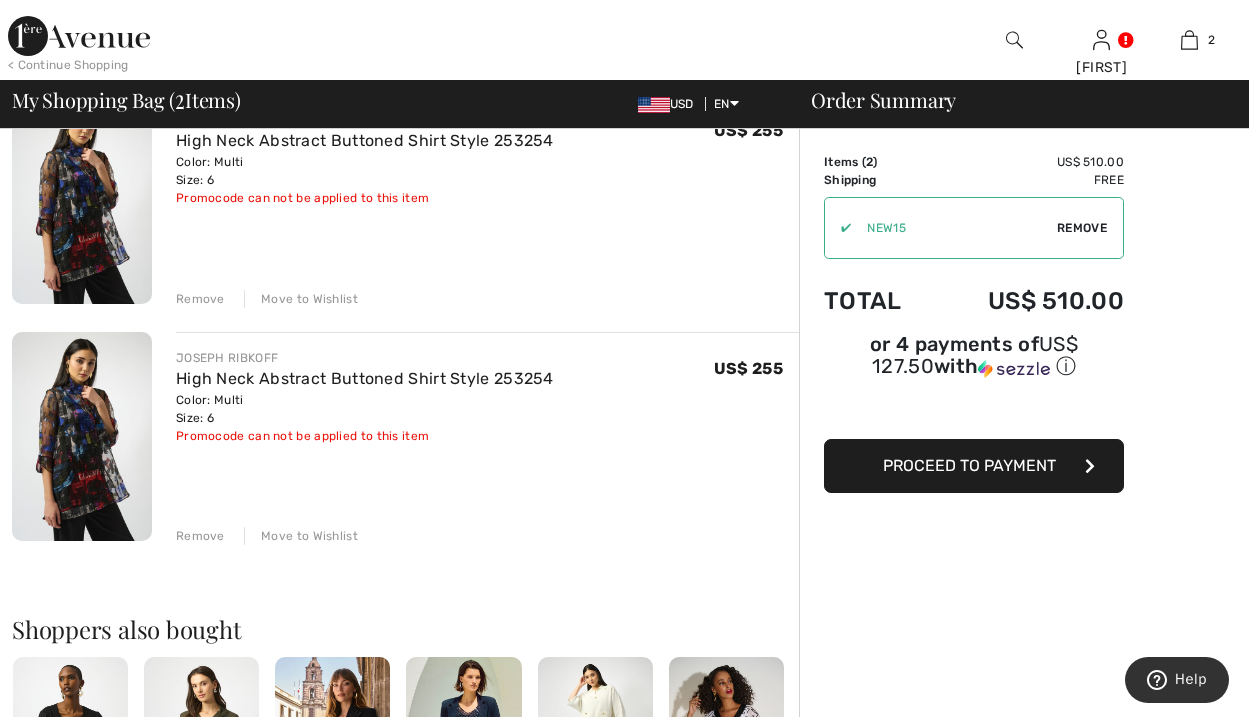 click on "Remove" at bounding box center [200, 536] 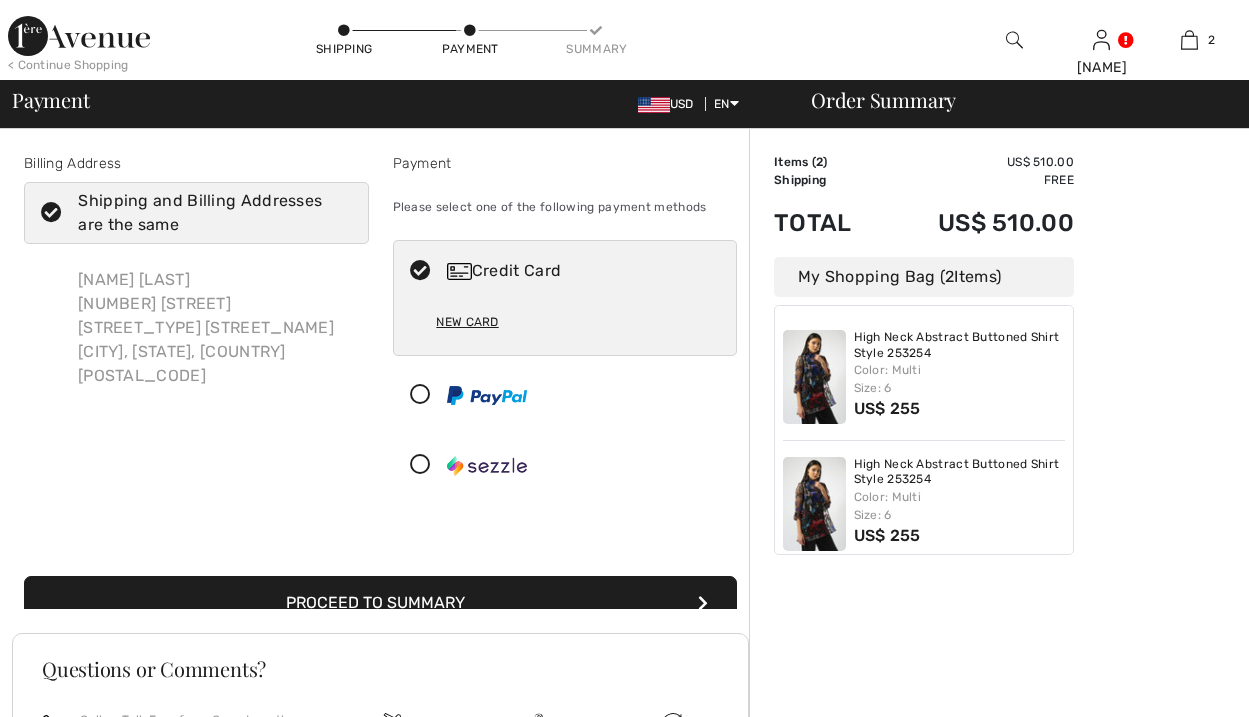 scroll, scrollTop: 0, scrollLeft: 0, axis: both 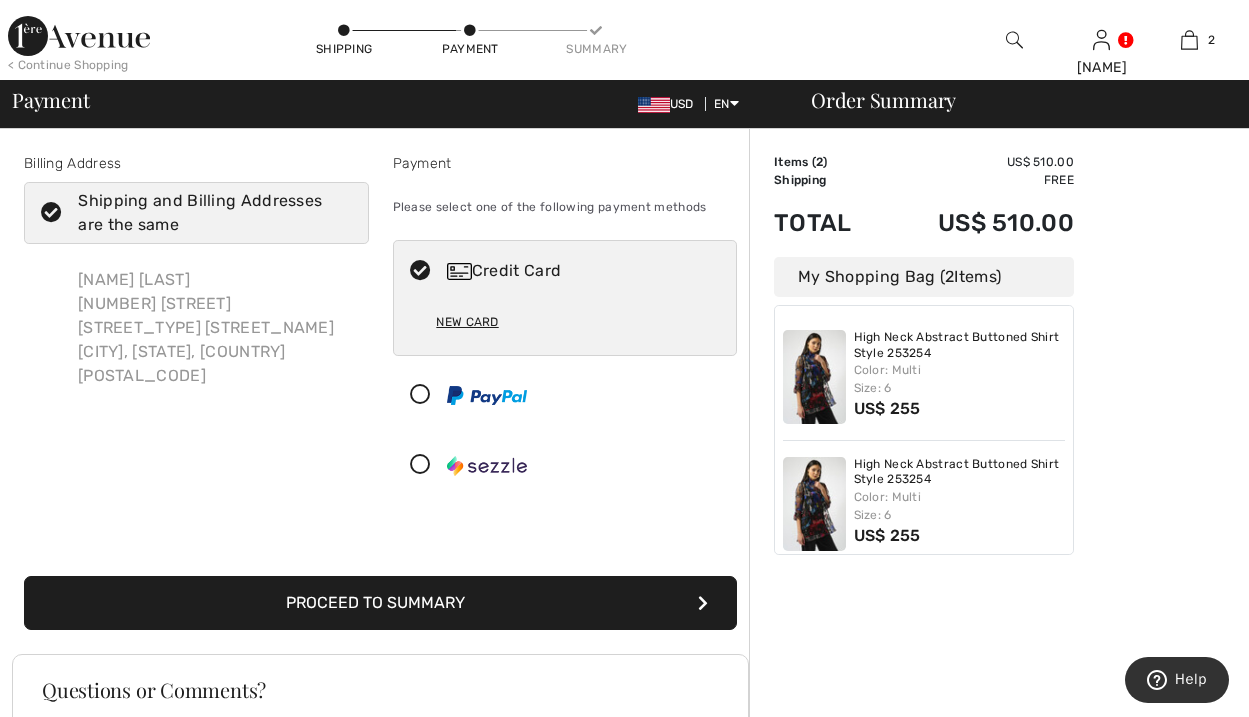 click at bounding box center [51, 213] 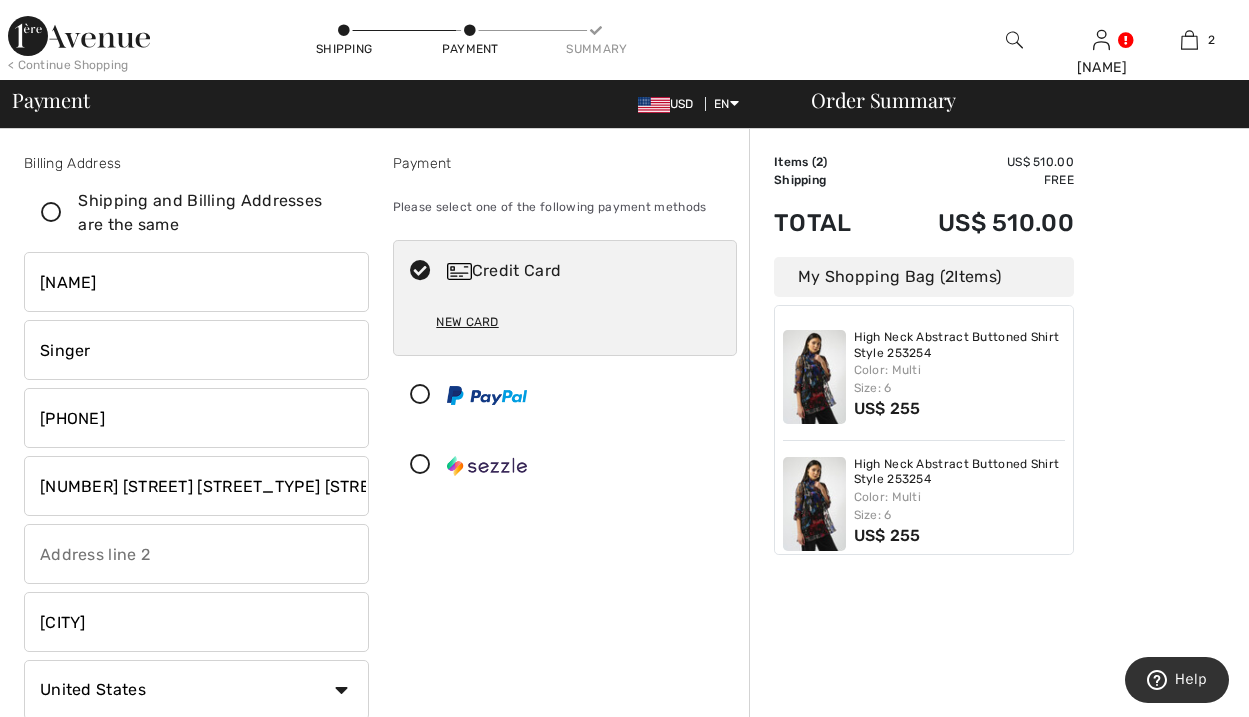 checkbox on "false" 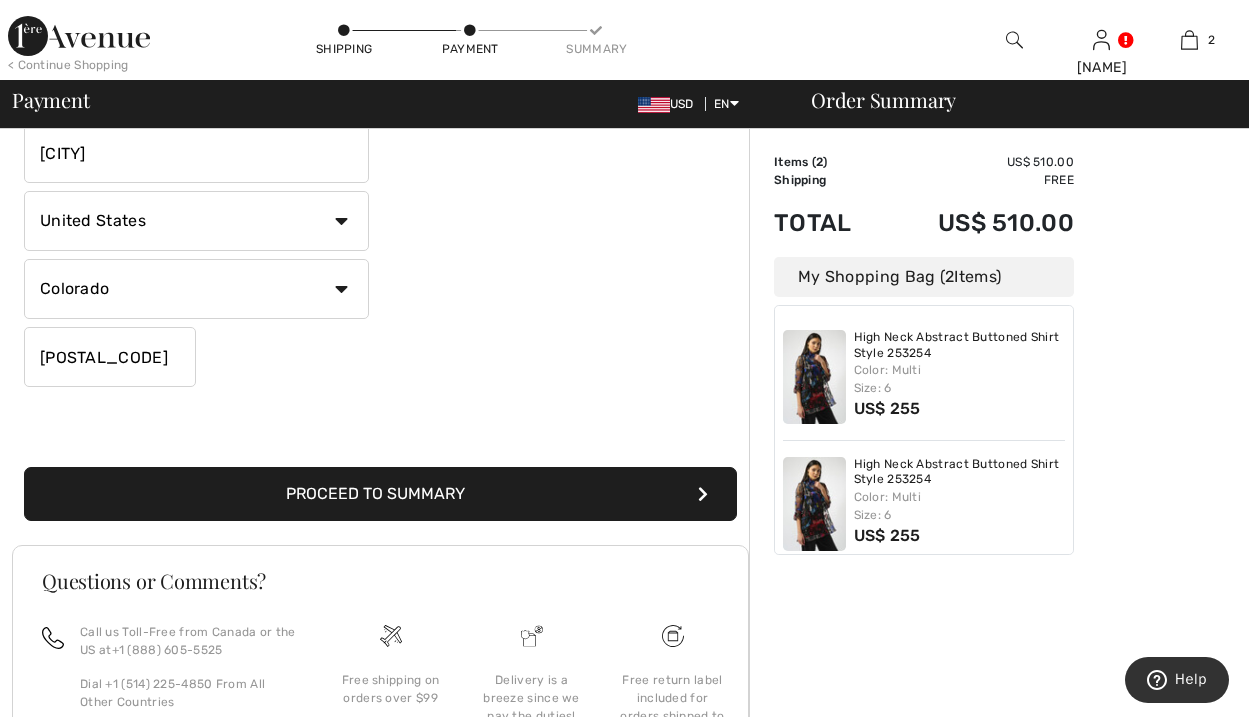 scroll, scrollTop: 474, scrollLeft: 0, axis: vertical 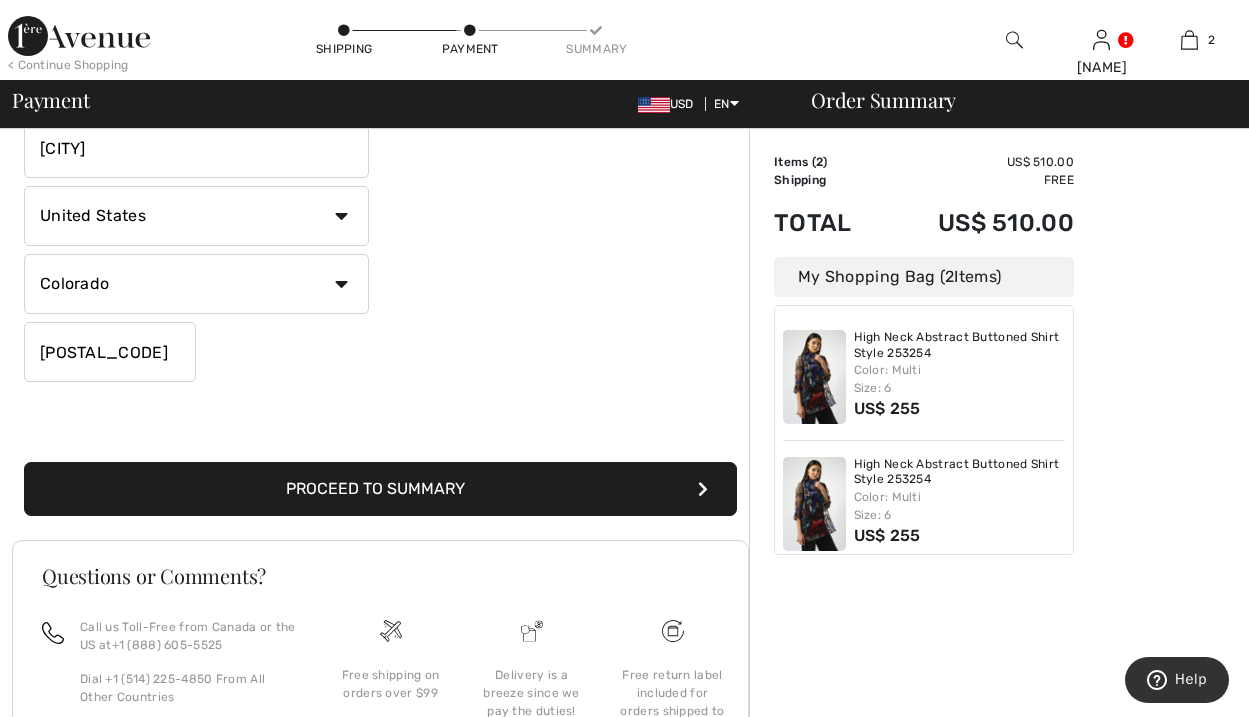 type on "7781 E 29th ave" 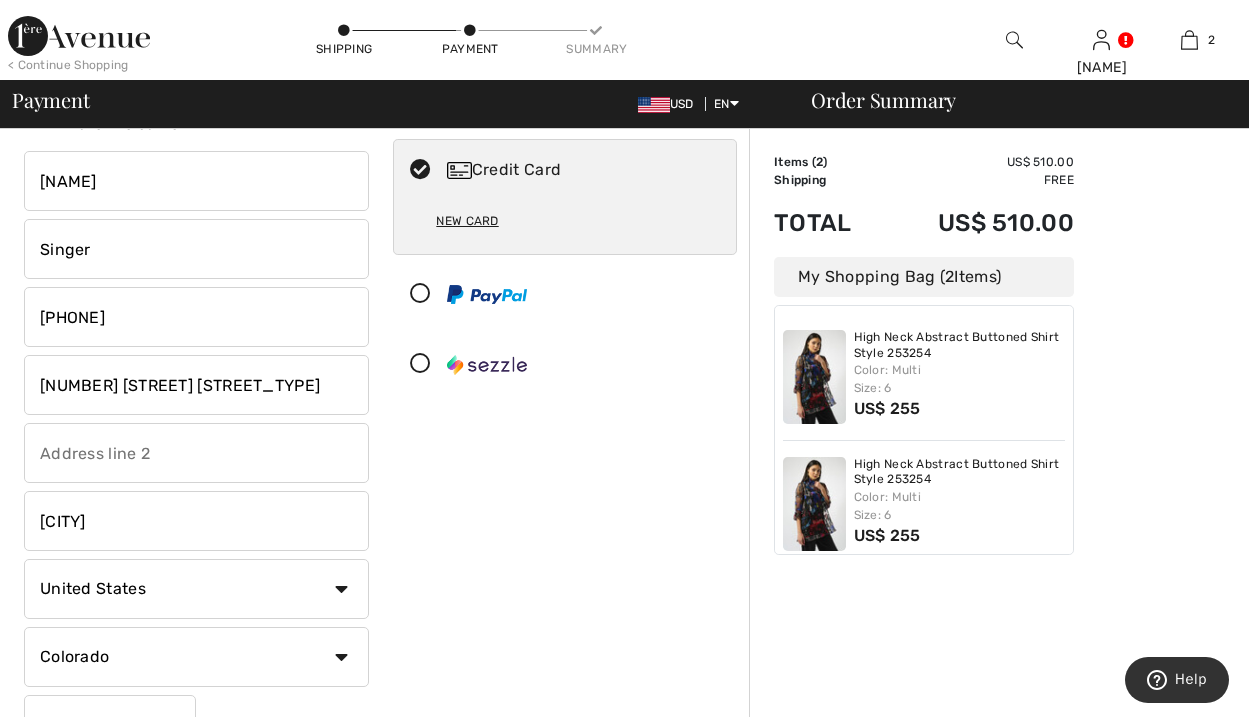 scroll, scrollTop: 0, scrollLeft: 0, axis: both 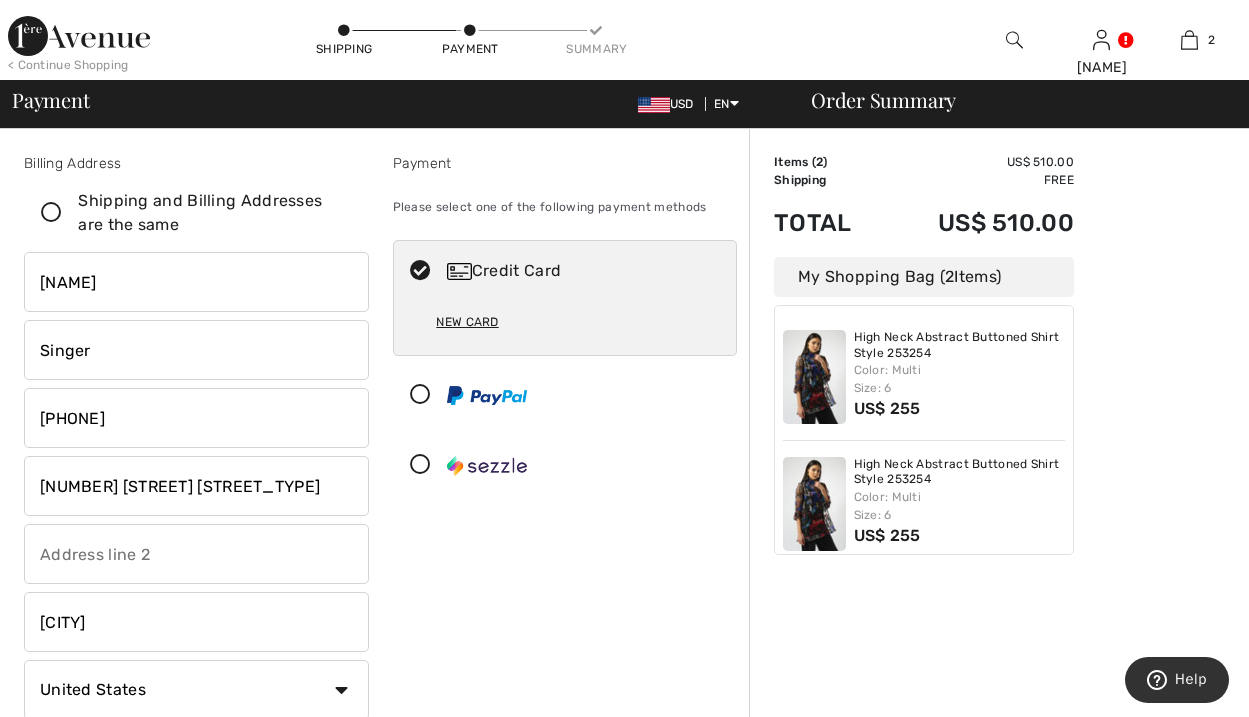 click at bounding box center (51, 213) 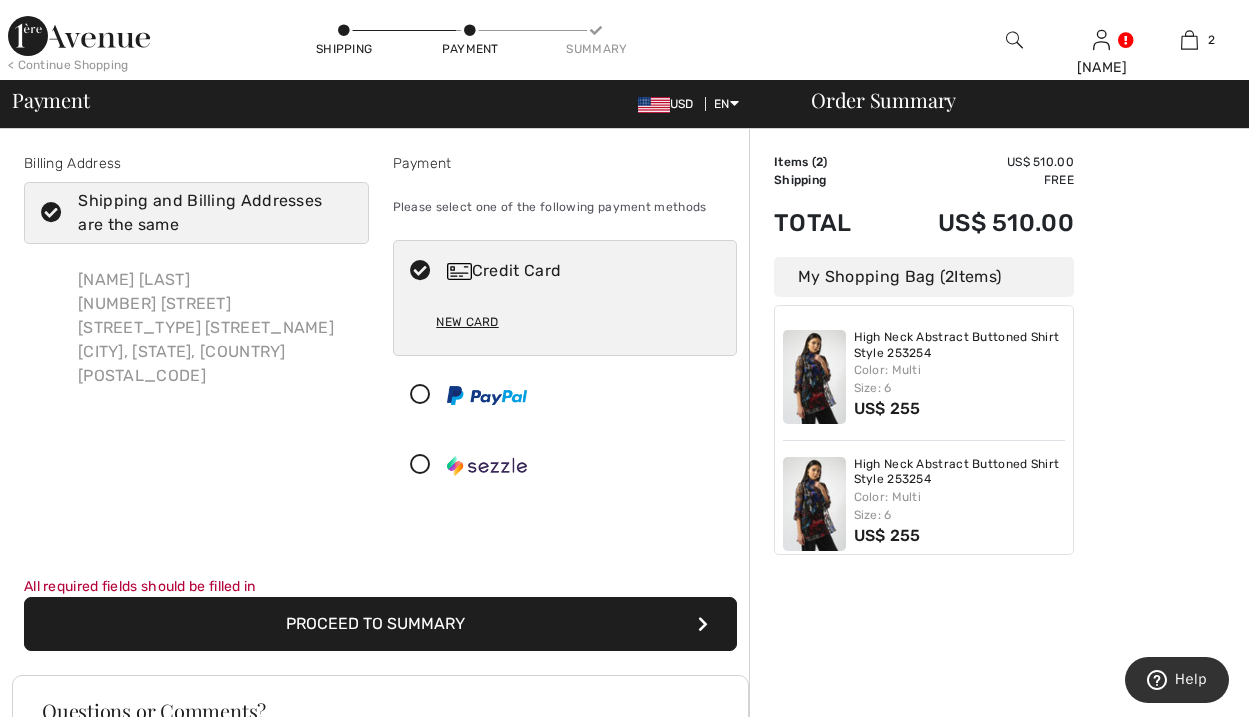 type on "8937 East 29 Th Place" 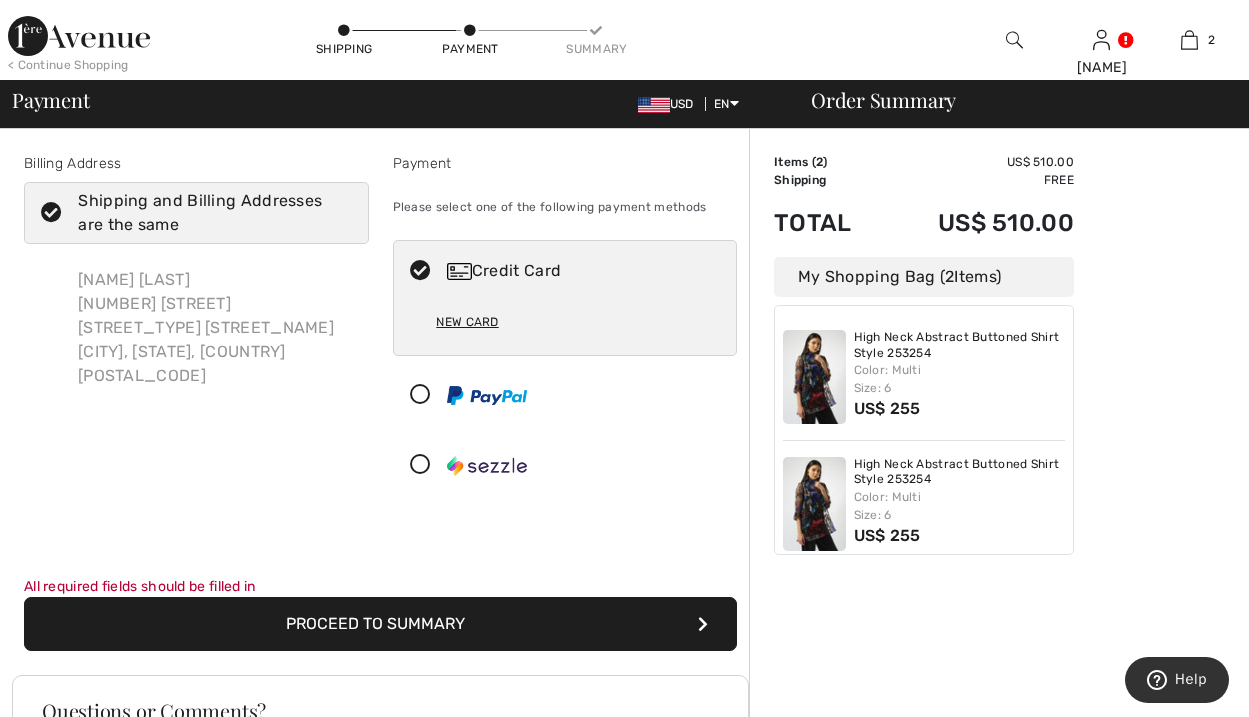 click at bounding box center [51, 213] 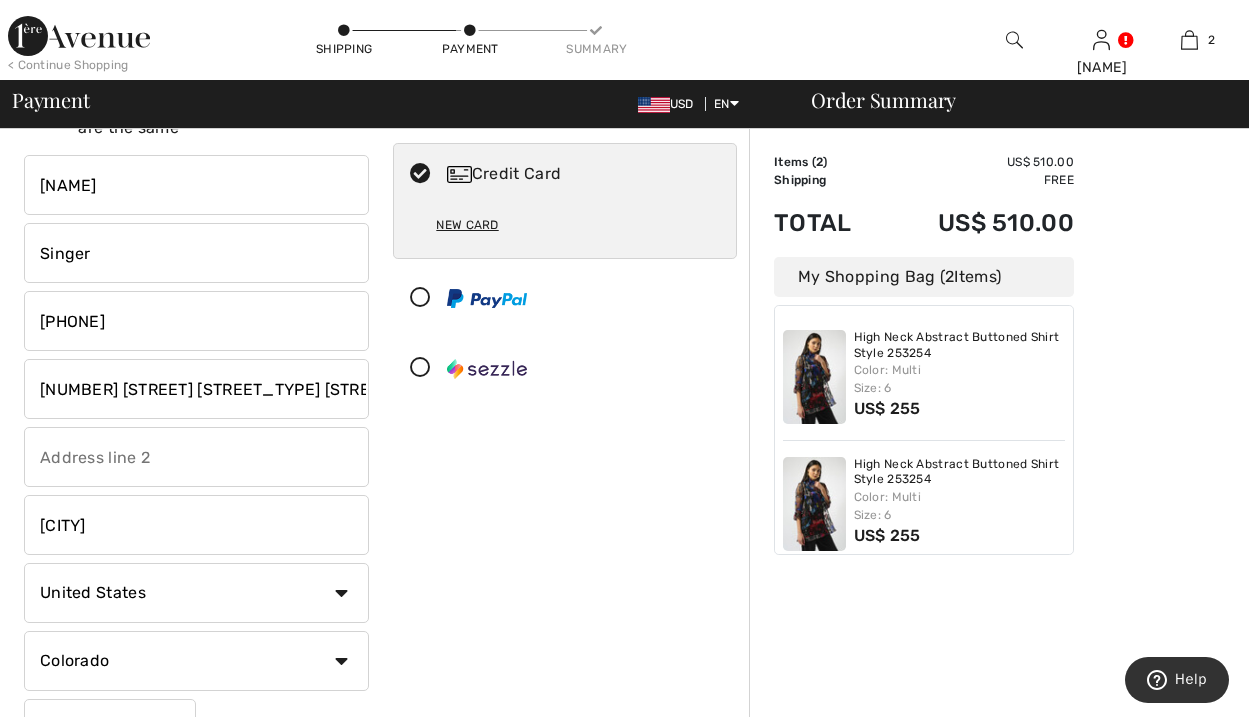 scroll, scrollTop: 110, scrollLeft: 0, axis: vertical 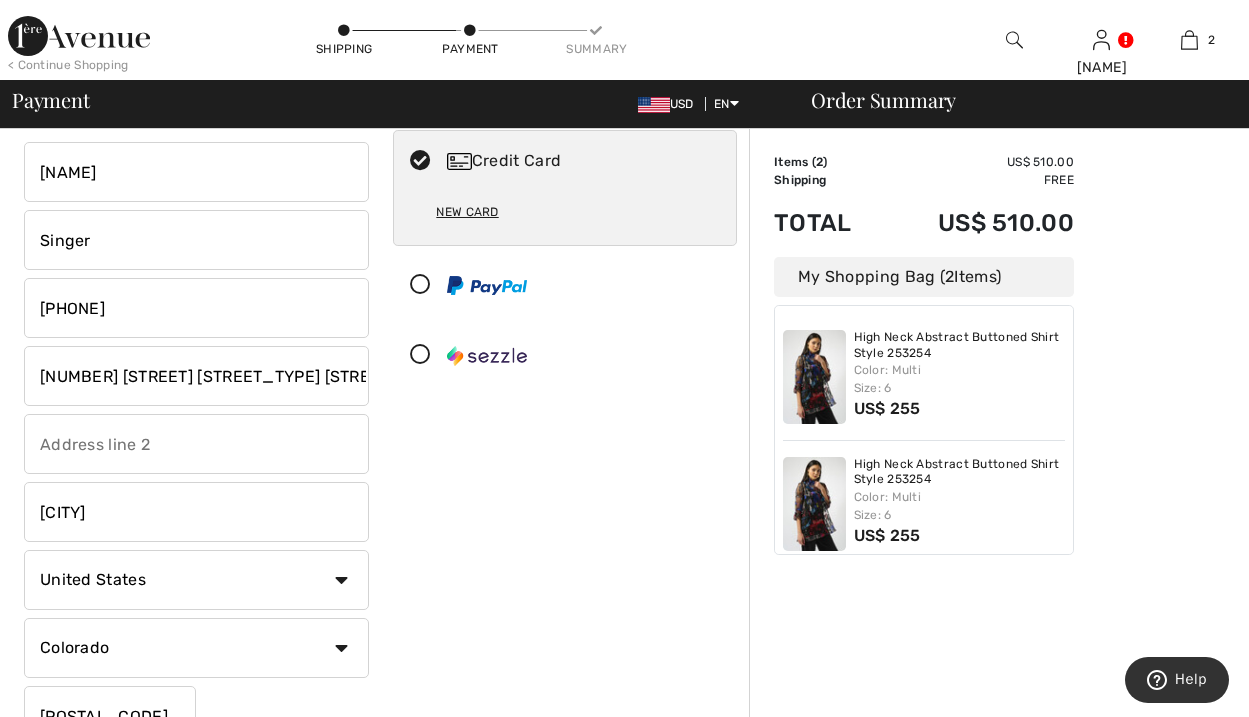 checkbox on "false" 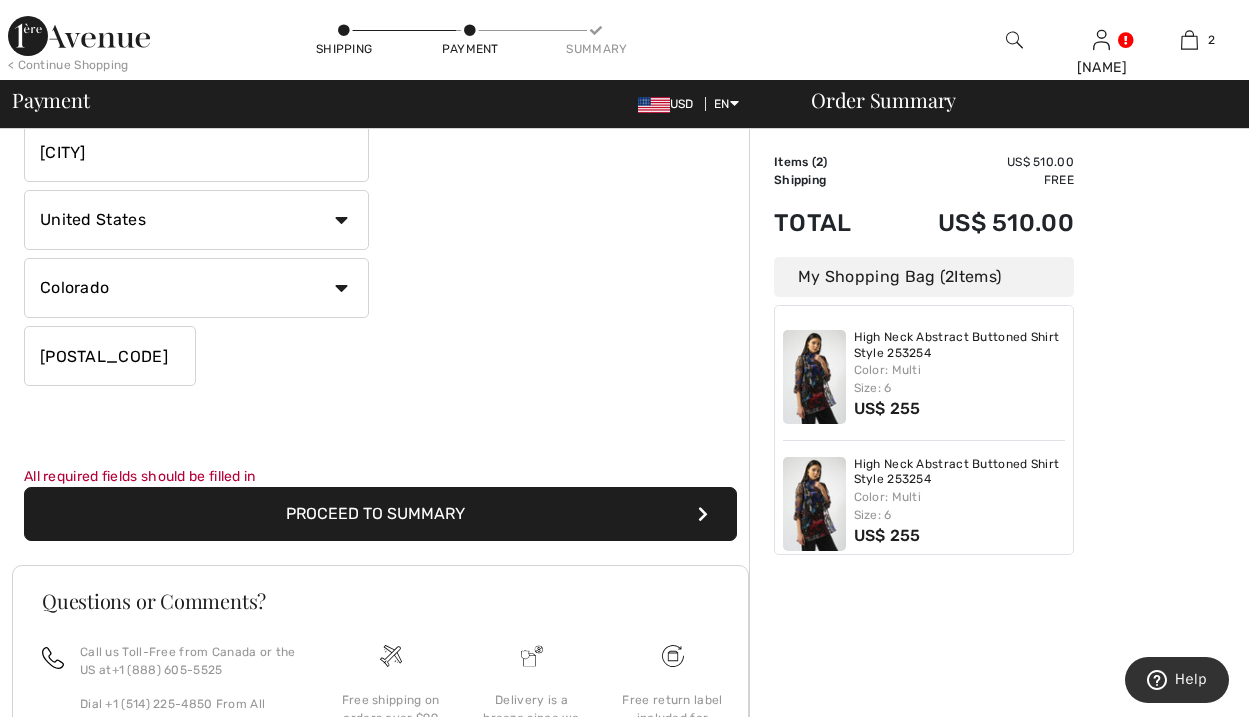 scroll, scrollTop: 478, scrollLeft: 0, axis: vertical 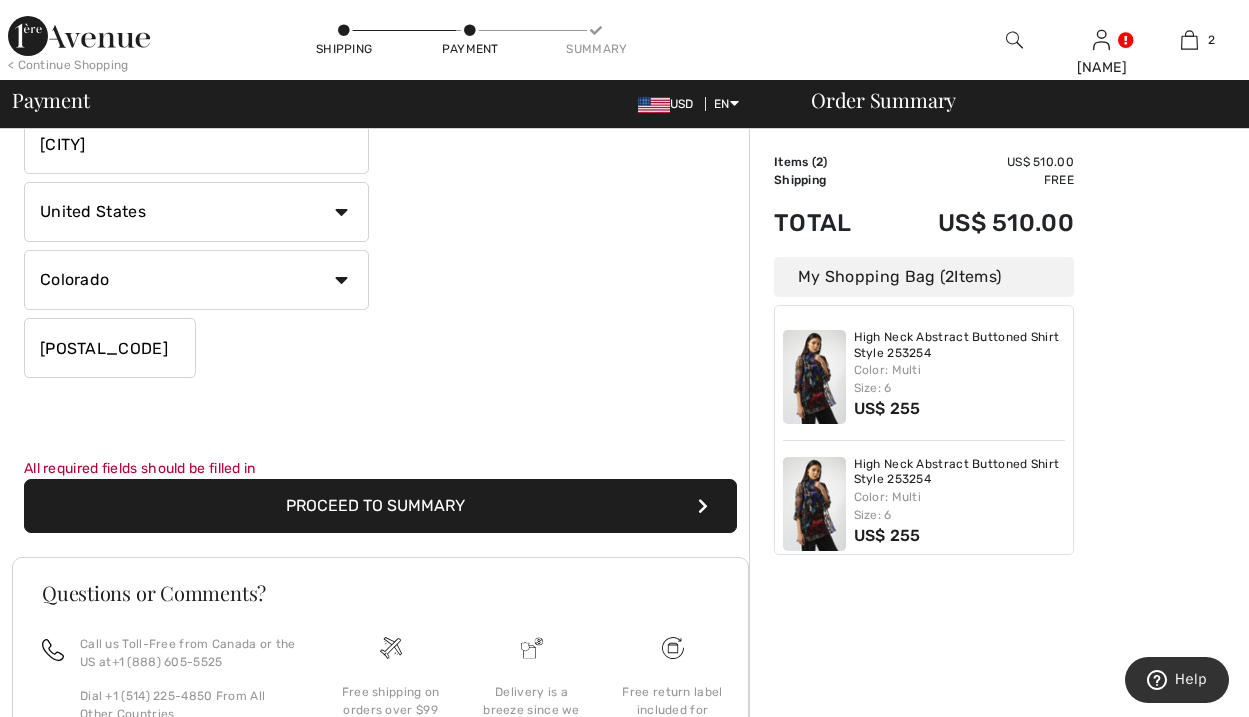 type on "7781 e 29th ave" 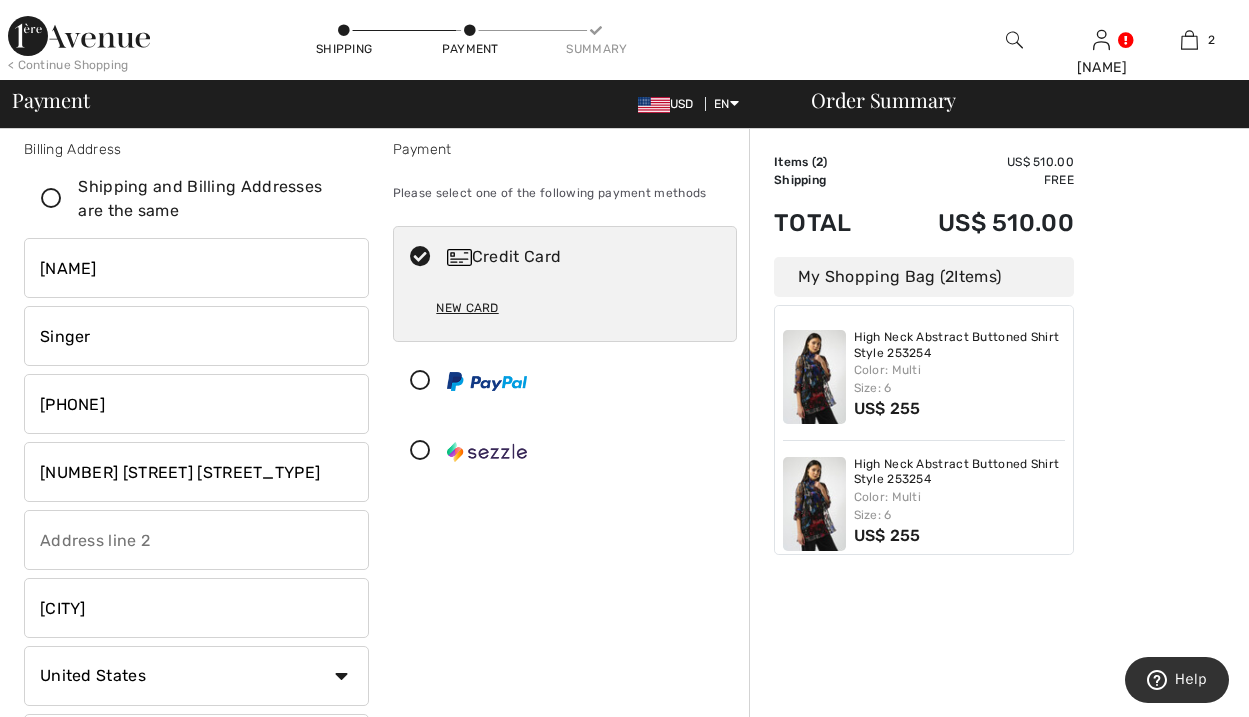 scroll, scrollTop: 0, scrollLeft: 0, axis: both 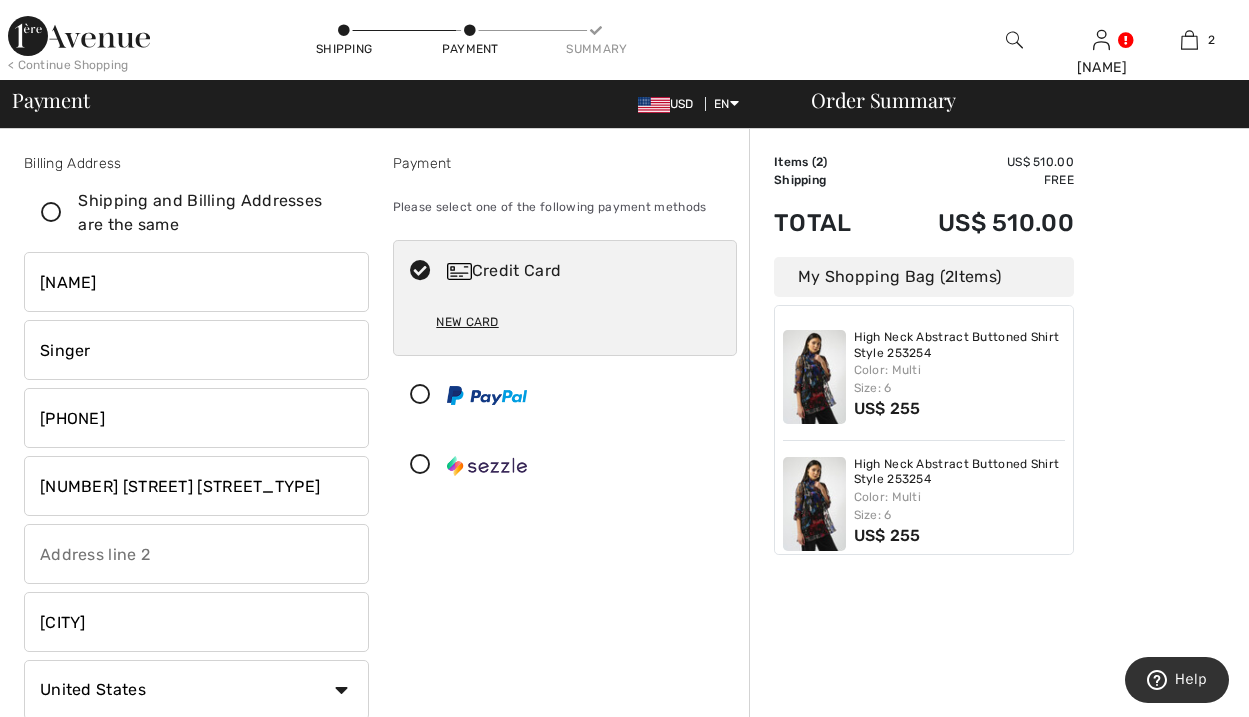 click on "New Card" at bounding box center (467, 322) 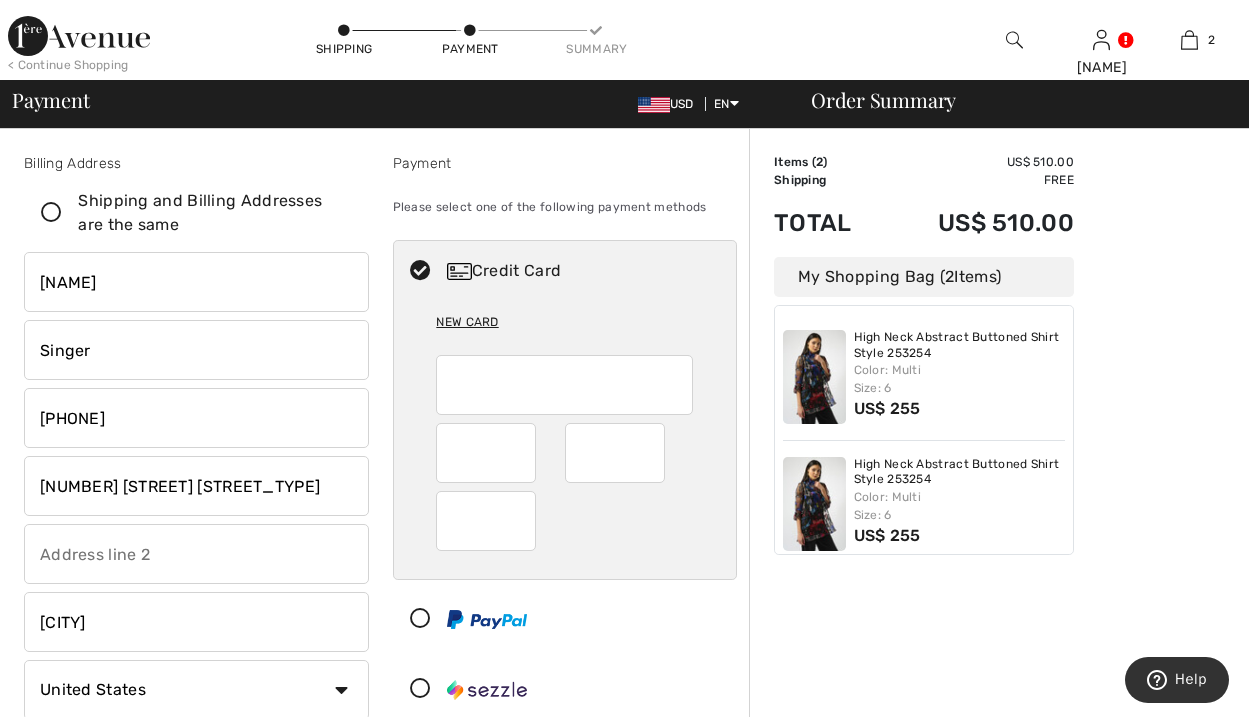 click at bounding box center (565, 467) 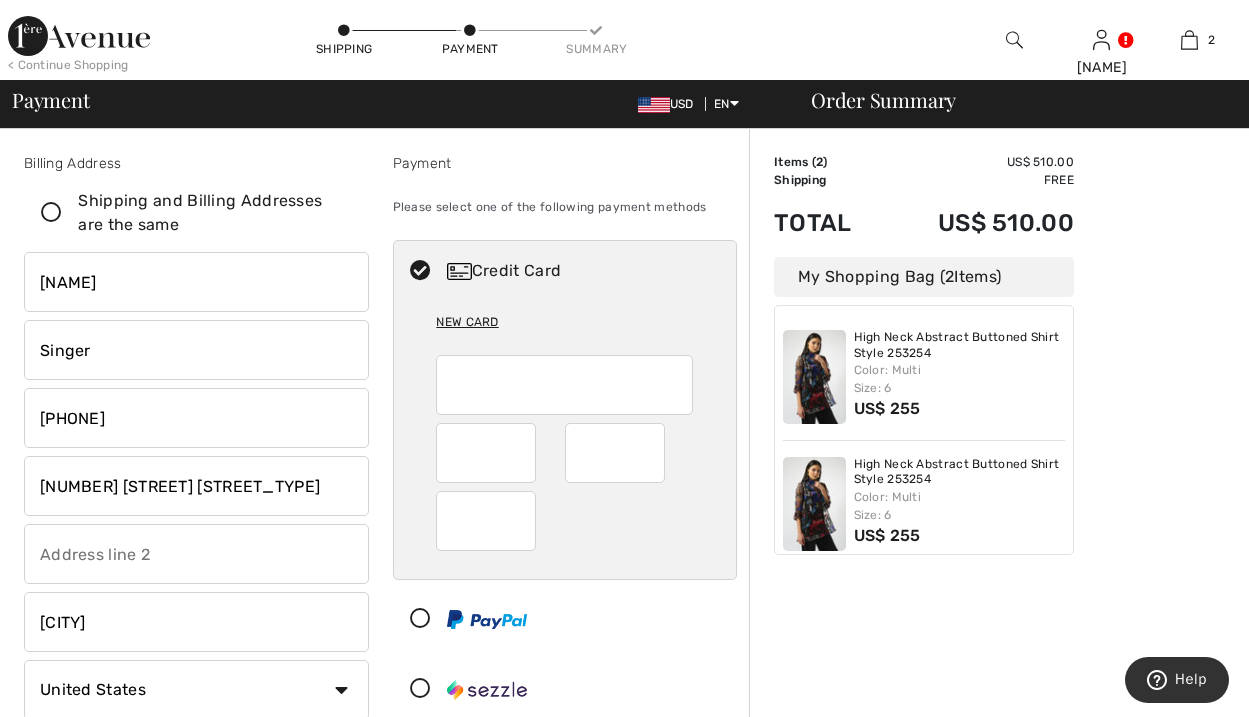 click at bounding box center (565, 467) 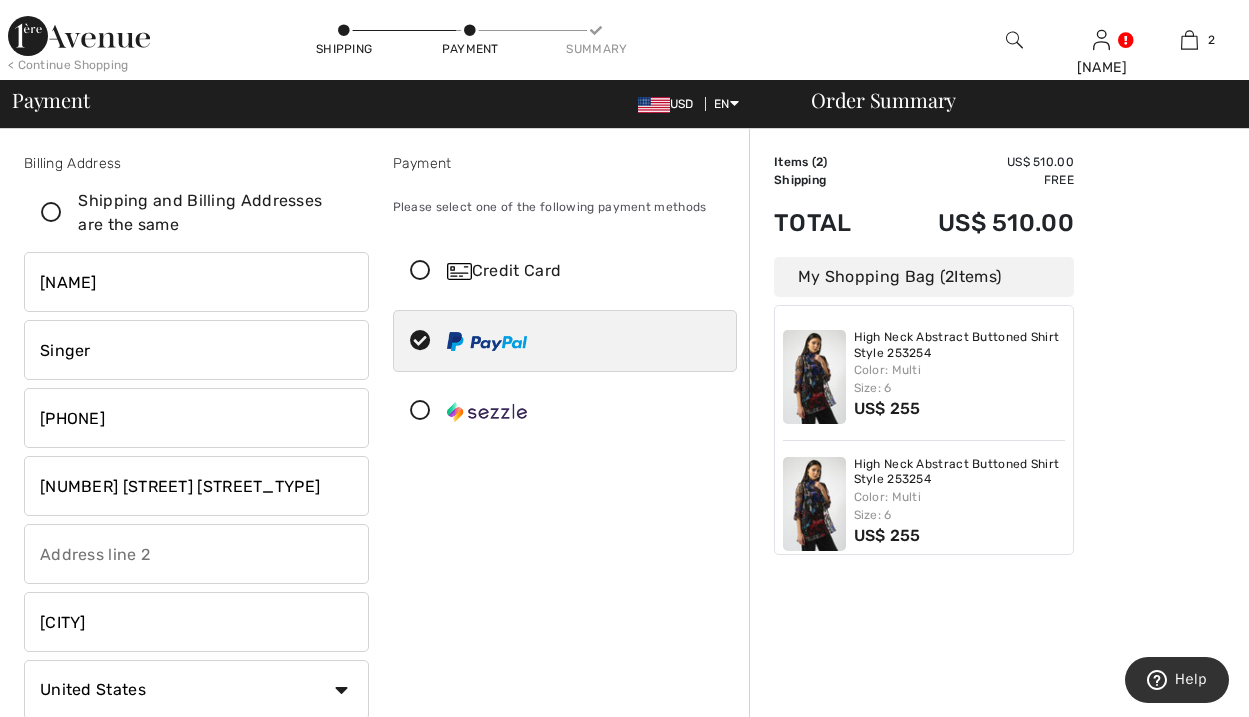 click at bounding box center (420, 271) 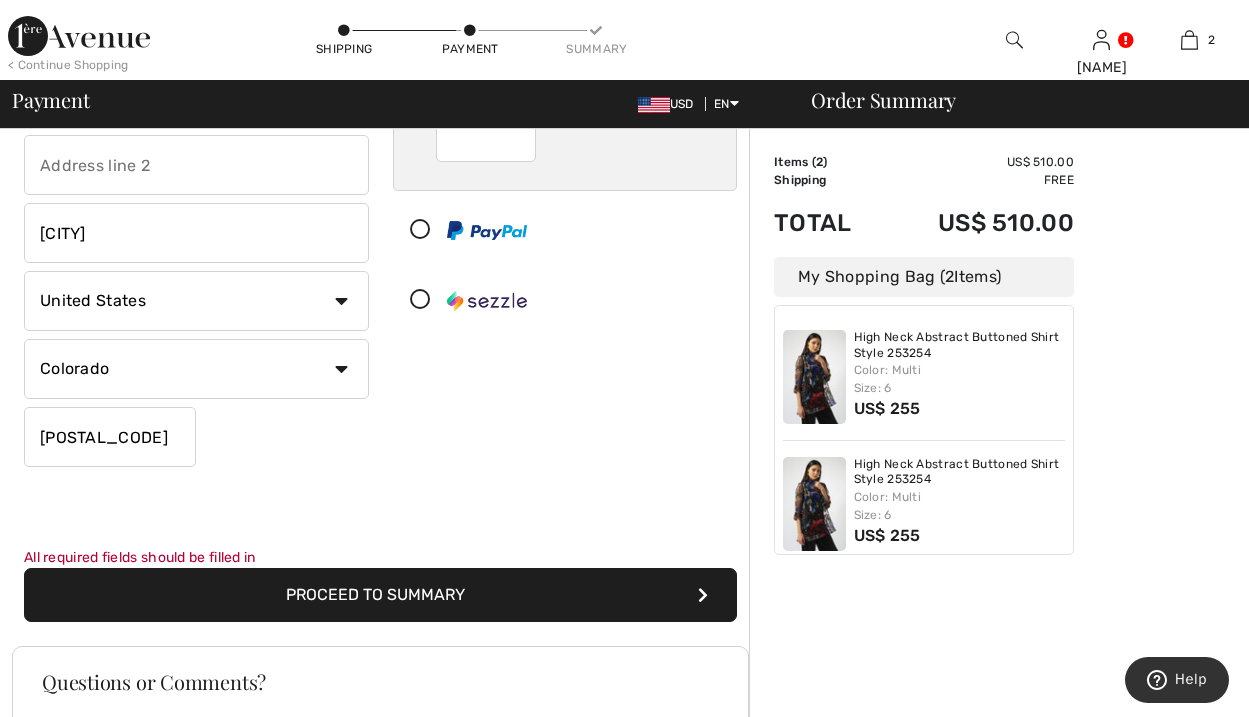 scroll, scrollTop: 398, scrollLeft: 0, axis: vertical 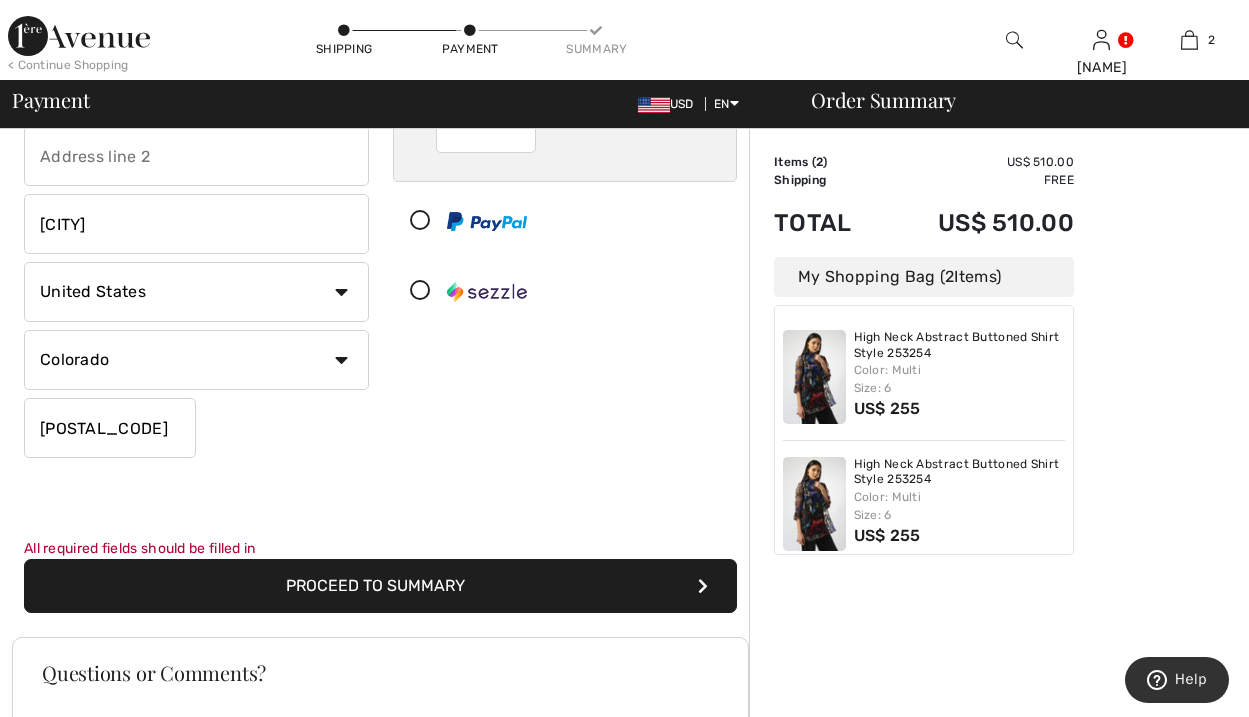click on "Proceed to Summary" at bounding box center [380, 586] 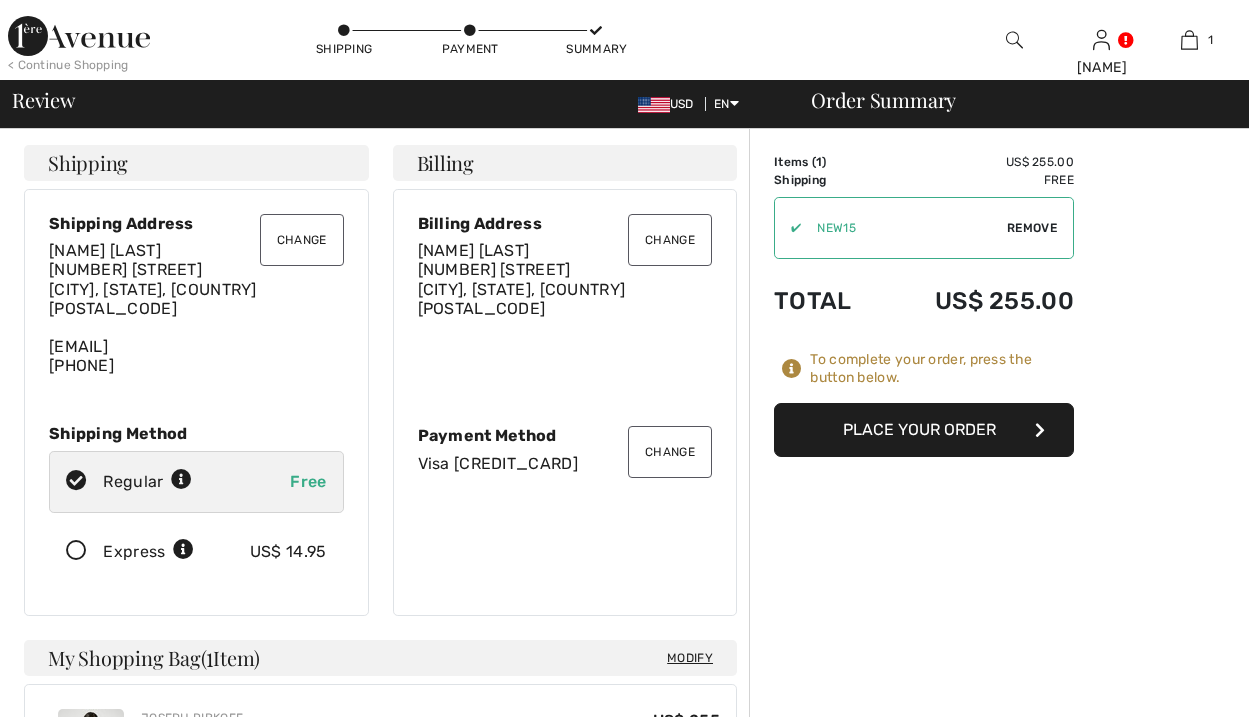scroll, scrollTop: 0, scrollLeft: 0, axis: both 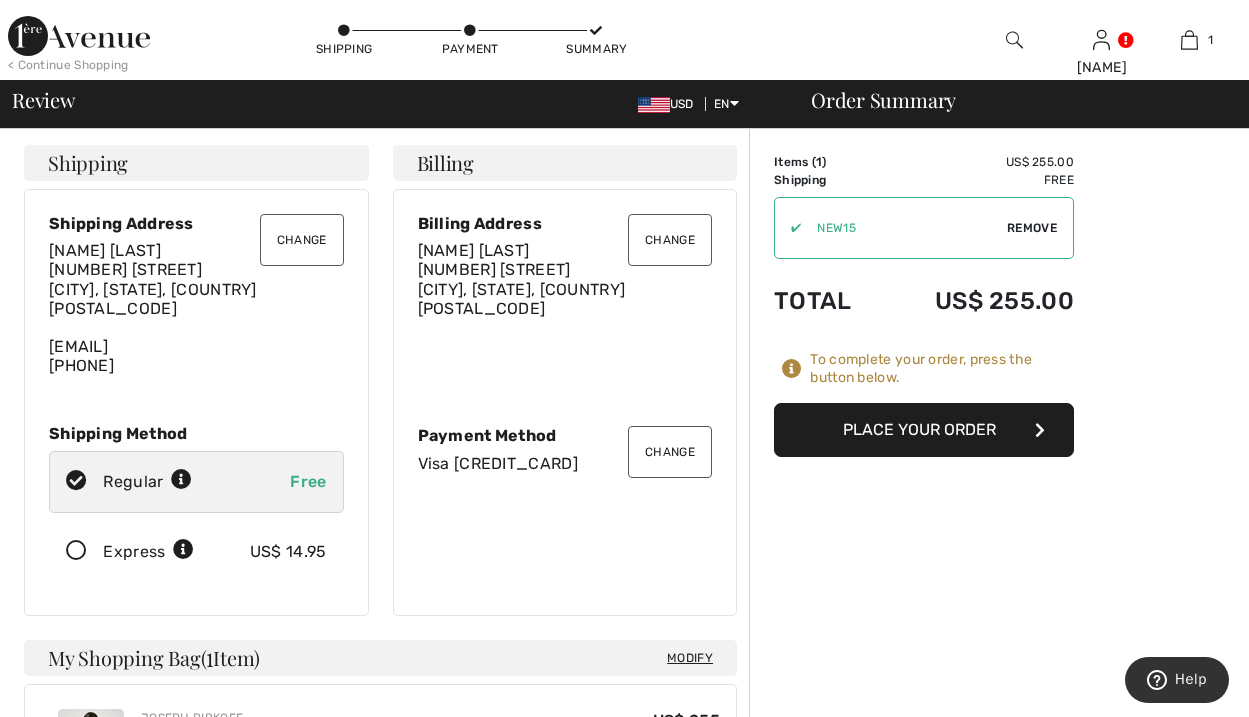 click on "Change" at bounding box center [302, 240] 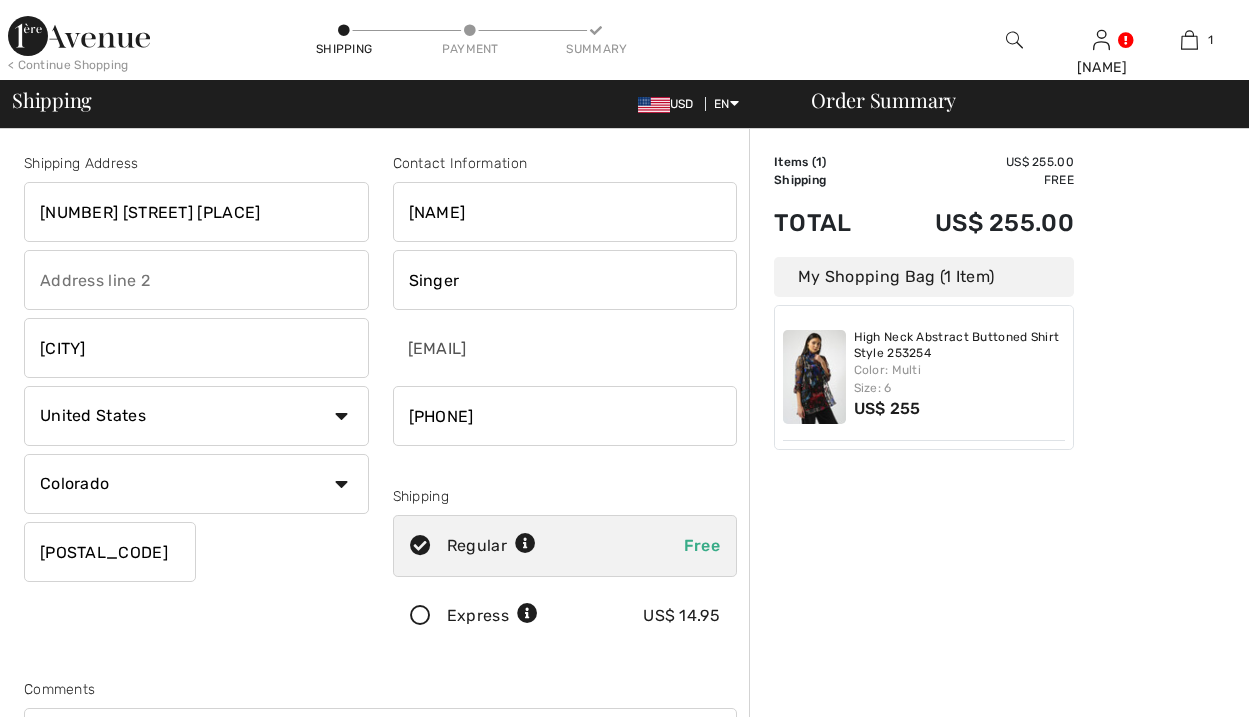 scroll, scrollTop: 0, scrollLeft: 0, axis: both 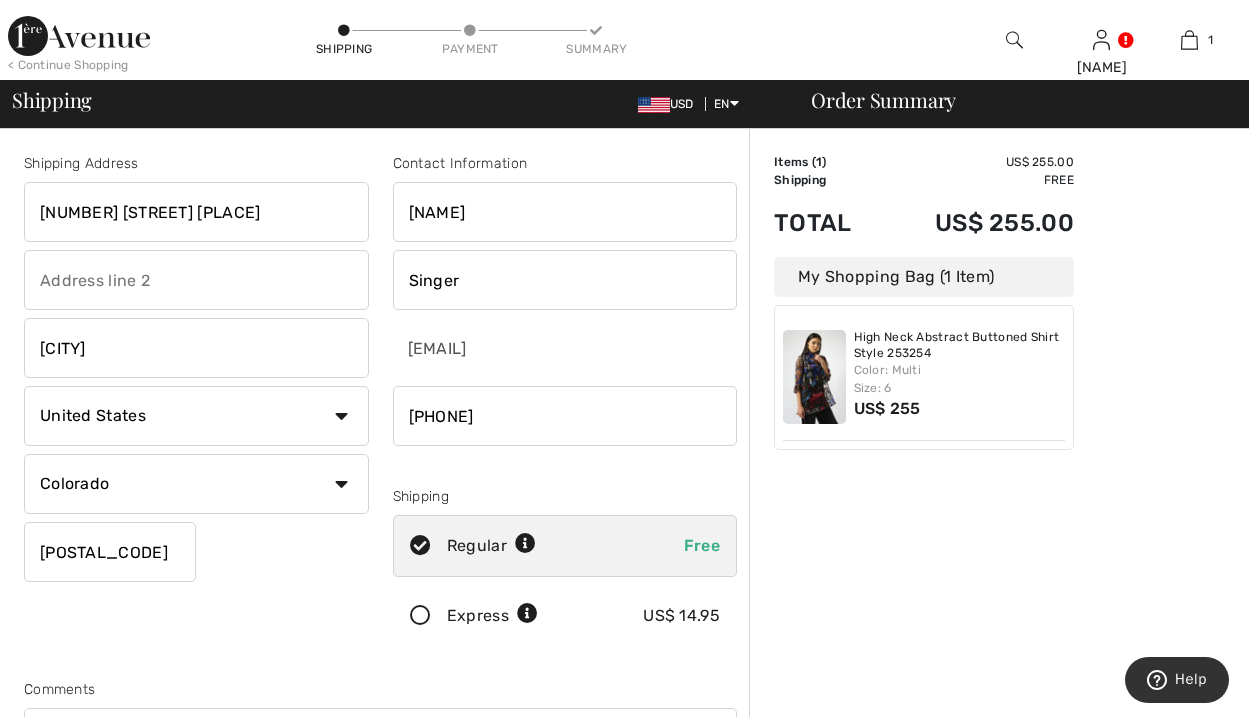 drag, startPoint x: 237, startPoint y: 234, endPoint x: 4, endPoint y: 222, distance: 233.3088 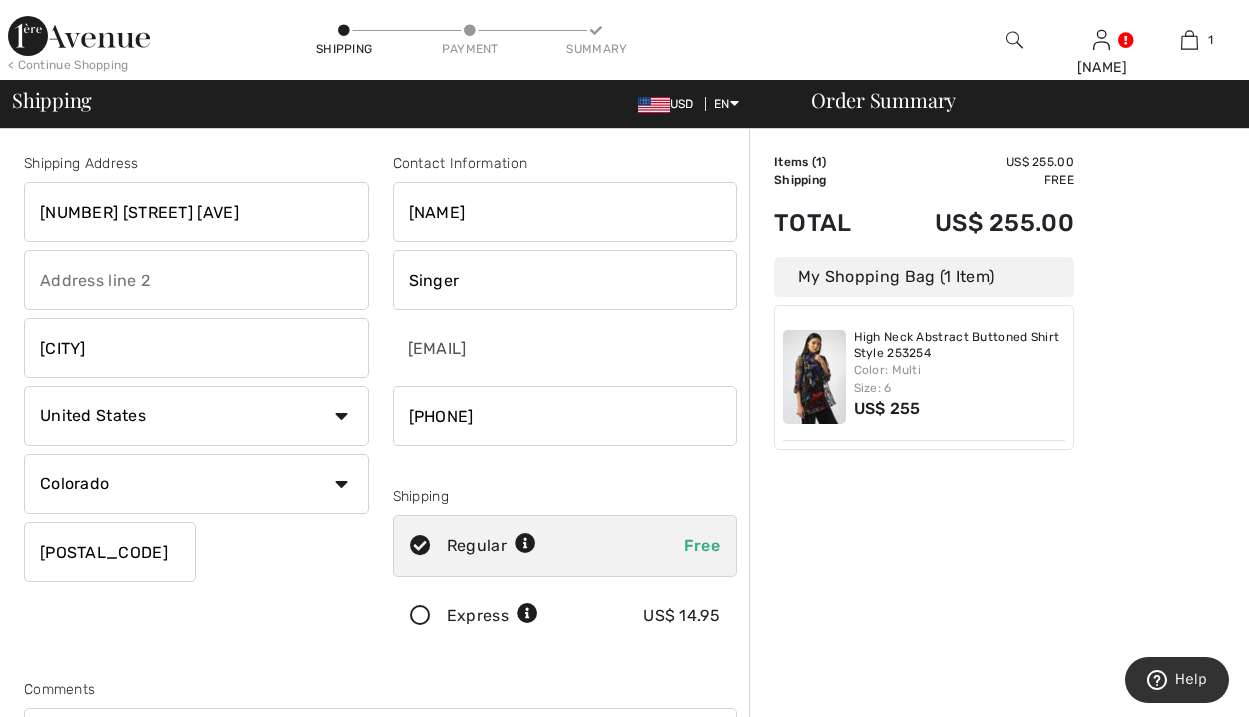 type on "7781 E 29th ave" 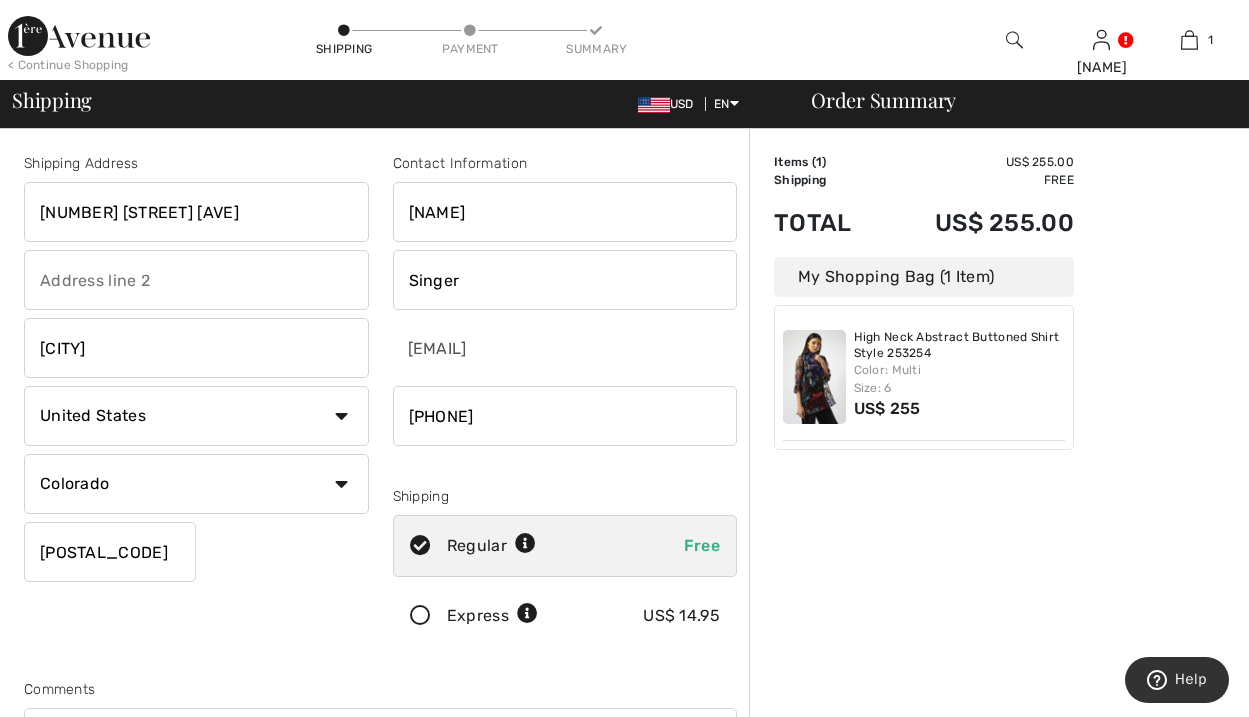 click on "Order Summary			 Details
Items ( 1 )
US$ 255.00
Promo code US$ 0.00
Shipping
Free
Tax1 US$ 0.00
Tax2 US$ 0.00
Duties & Taxes US$ 0.00
Total
US$ 255.00
My Shopping Bag (1 Item)
High Neck Abstract Buttoned Shirt Style 253254
Color: Multi Size: 6
US$ 255" at bounding box center (999, 725) 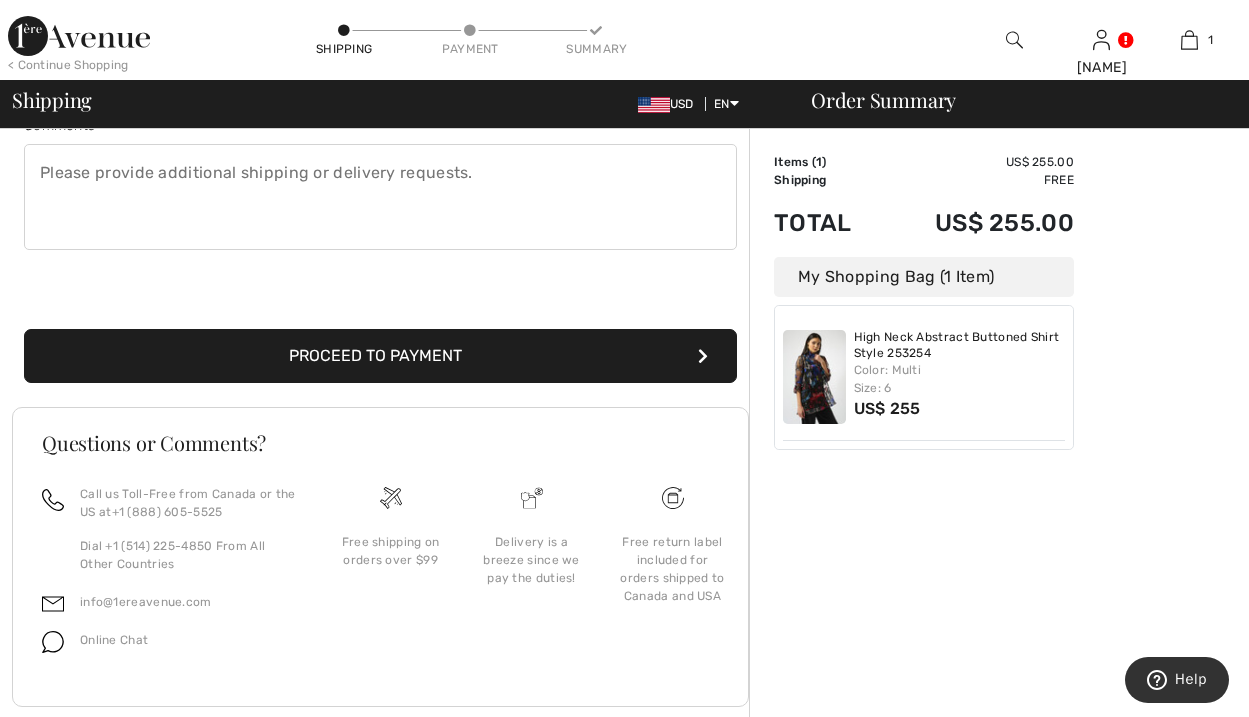 scroll, scrollTop: 568, scrollLeft: 0, axis: vertical 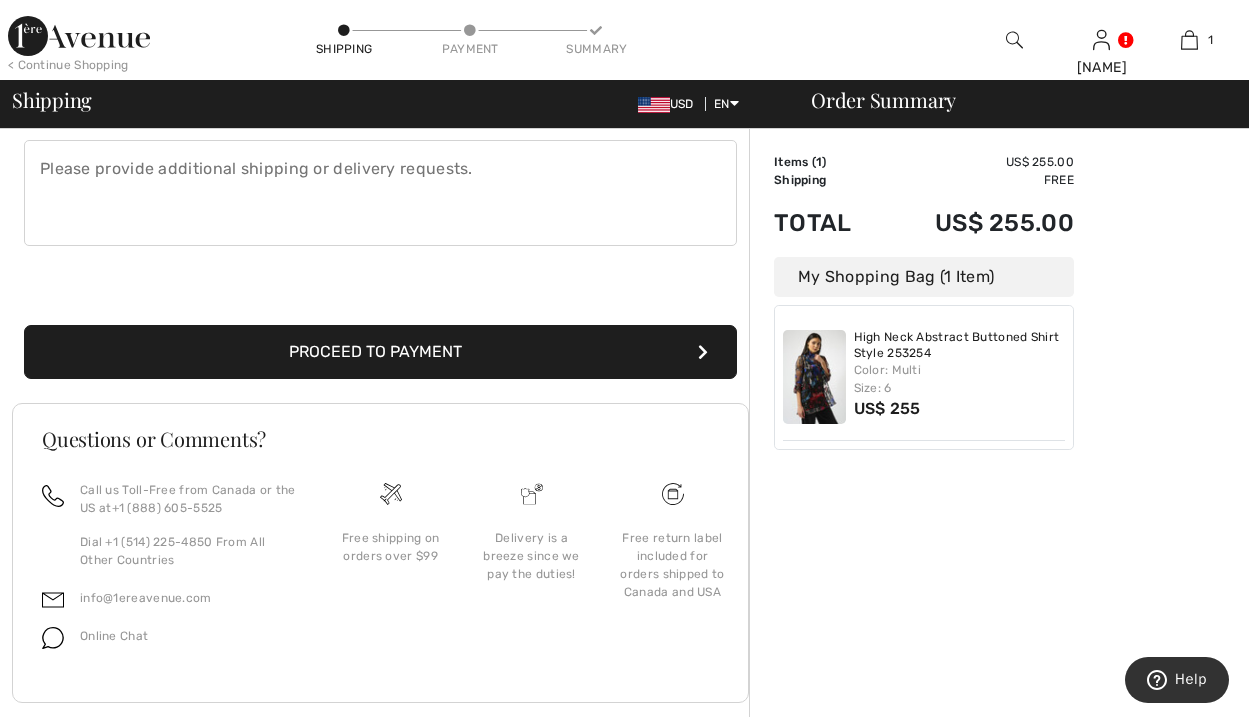click on "Proceed to Payment" at bounding box center (380, 352) 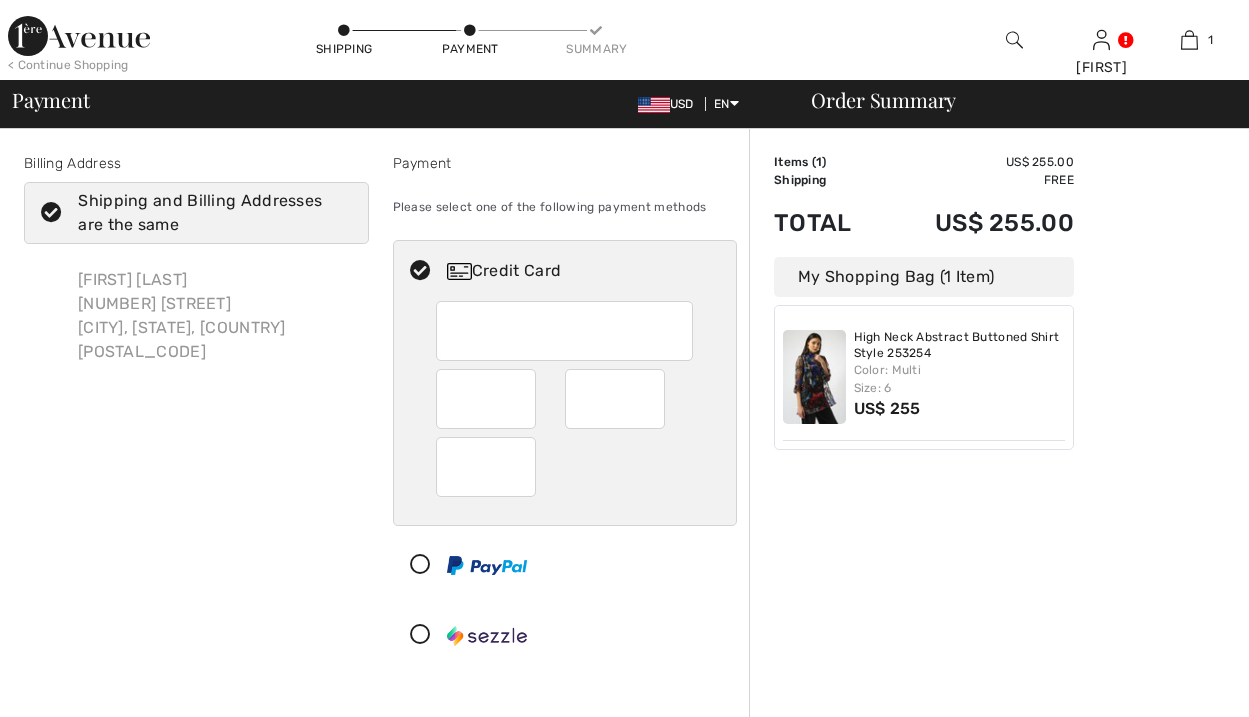 scroll, scrollTop: 0, scrollLeft: 0, axis: both 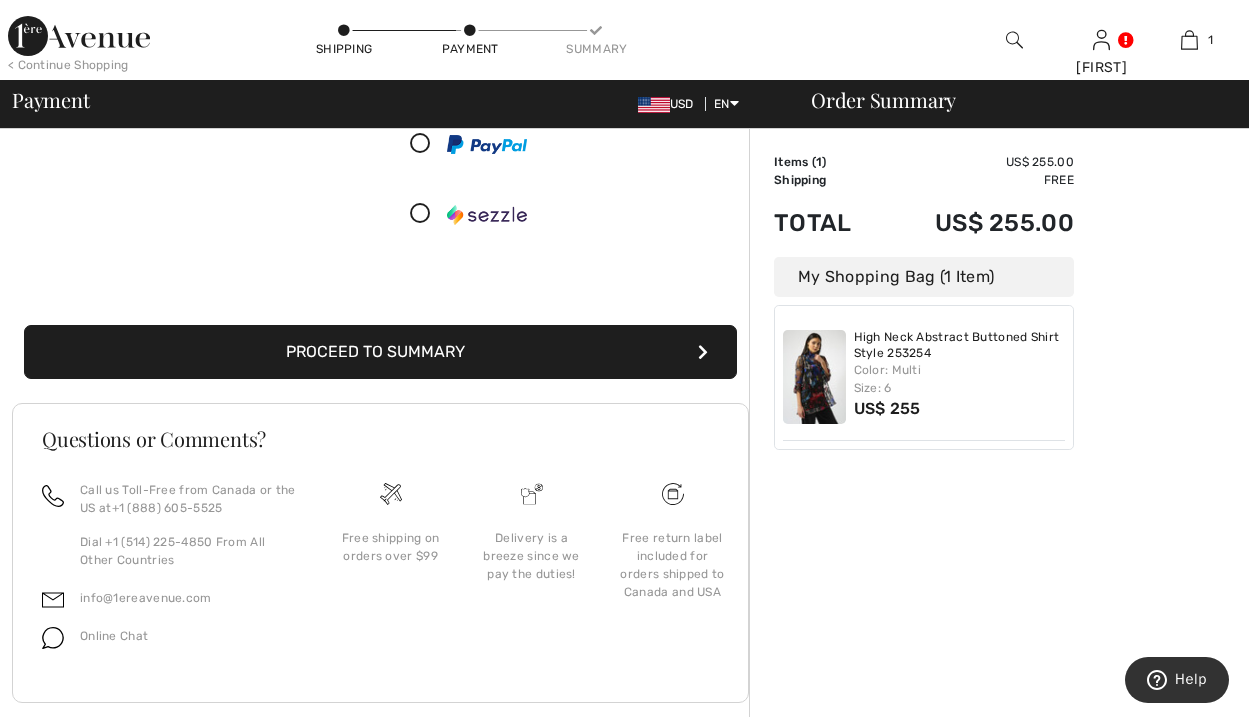 click on "Proceed to Summary" at bounding box center (380, 352) 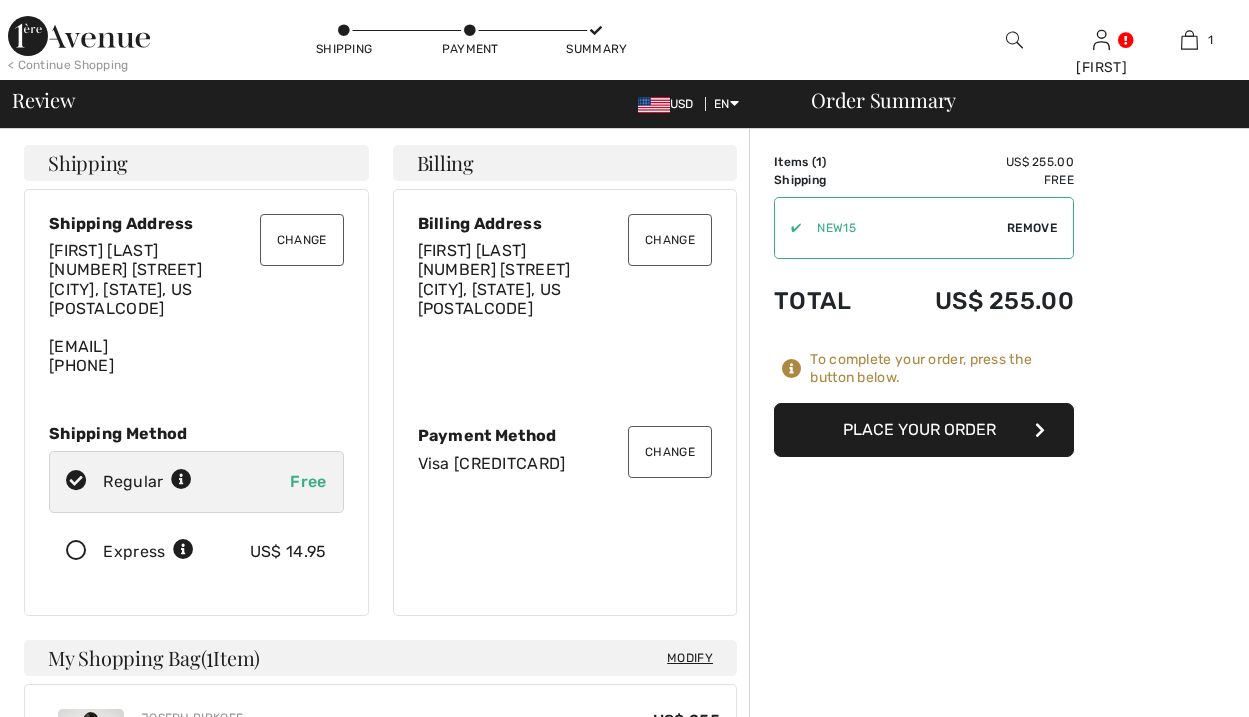 scroll, scrollTop: 0, scrollLeft: 0, axis: both 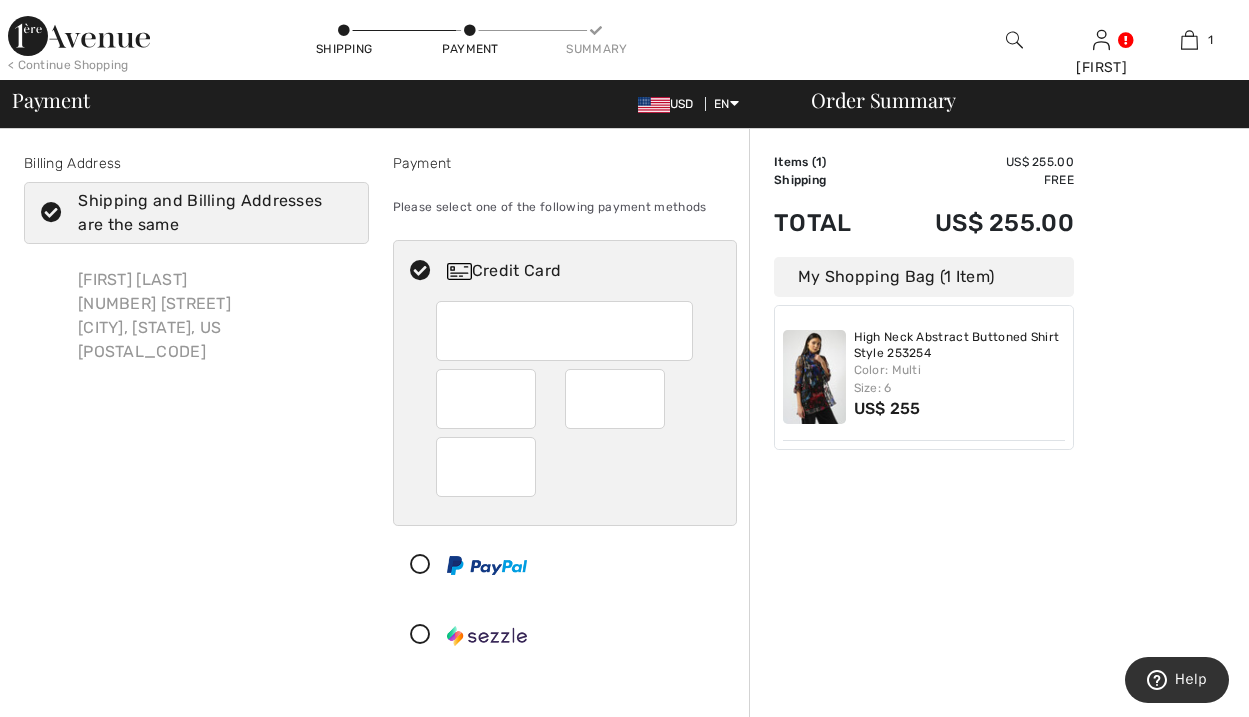 click at bounding box center (564, 331) 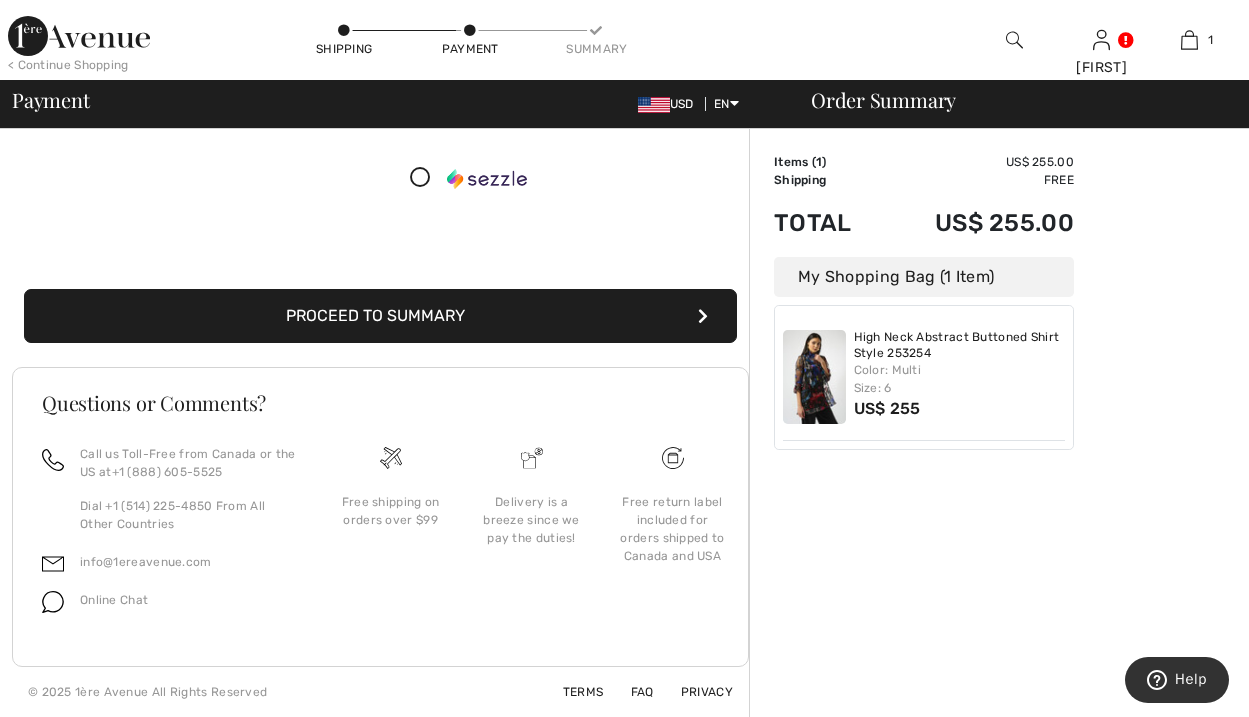 scroll, scrollTop: 556, scrollLeft: 0, axis: vertical 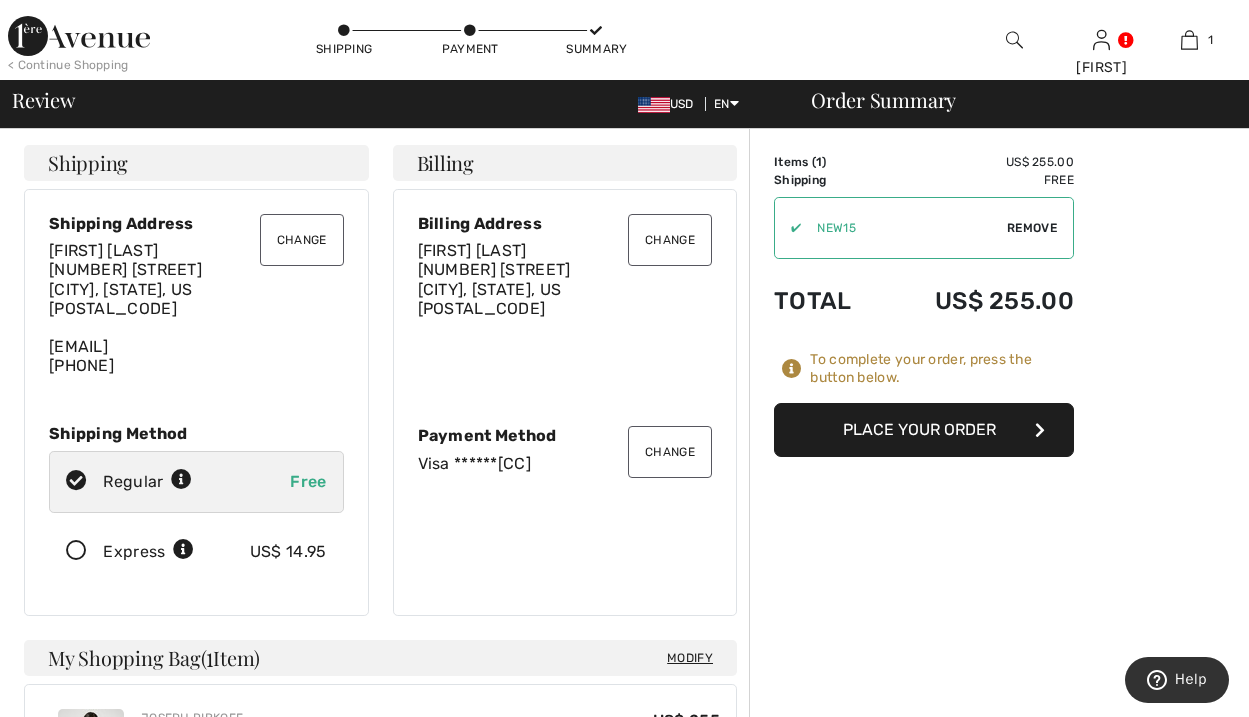 click on "✔" at bounding box center (788, 228) 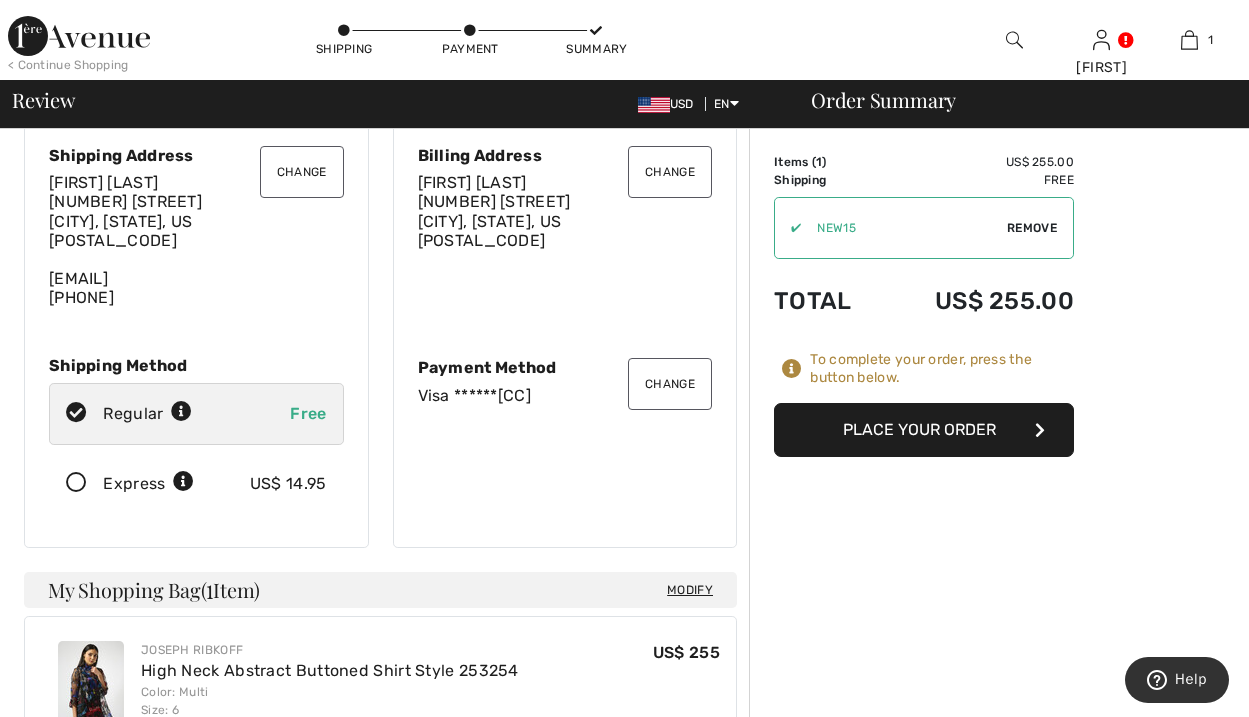 scroll, scrollTop: 77, scrollLeft: 0, axis: vertical 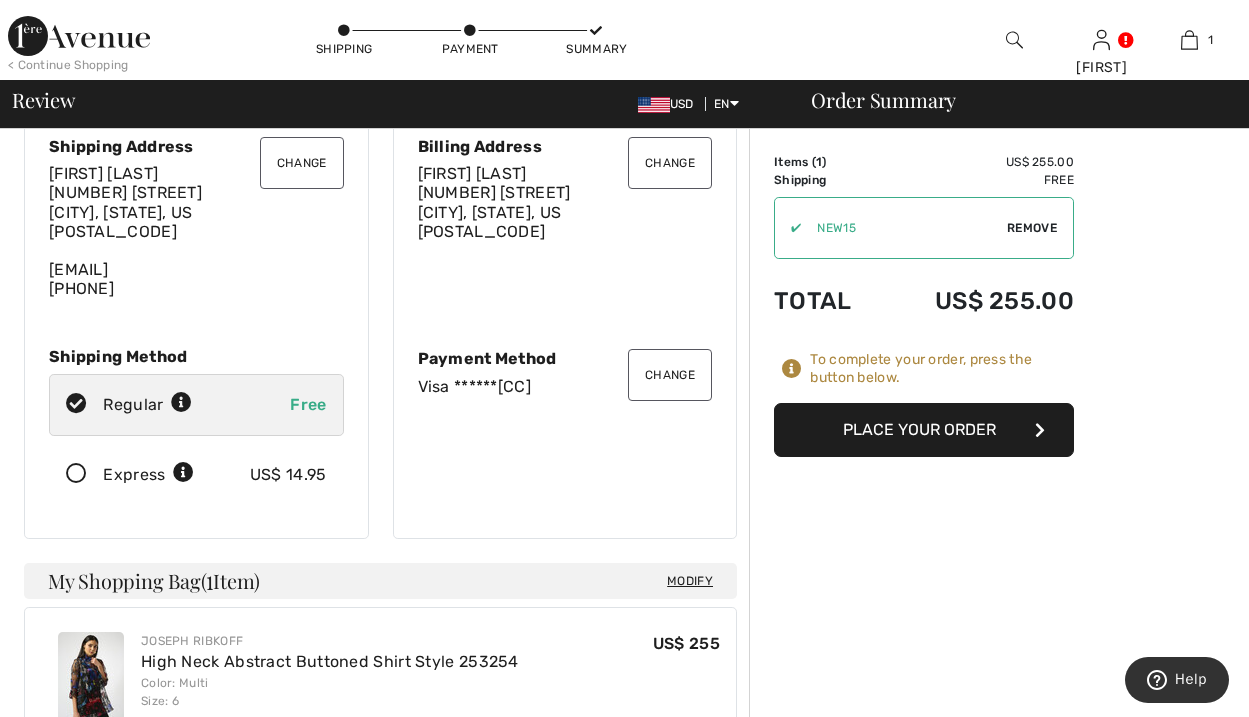 click on "Place Your Order" at bounding box center [924, 430] 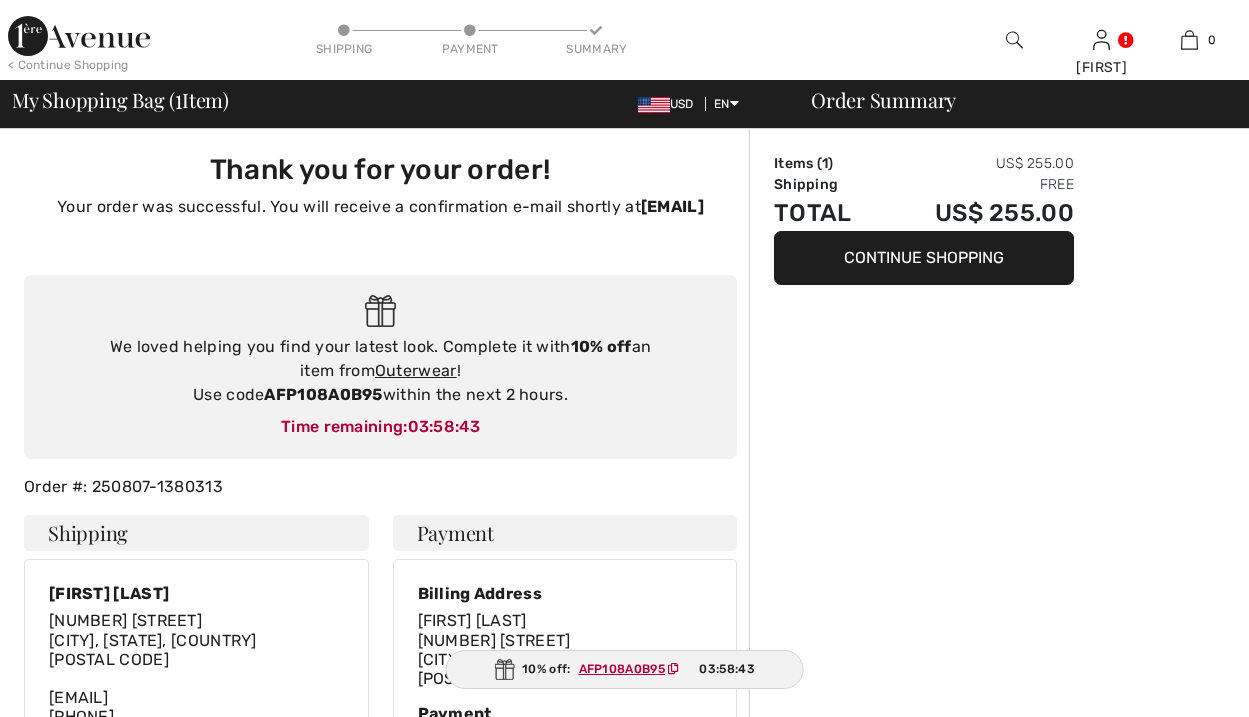scroll, scrollTop: 0, scrollLeft: 0, axis: both 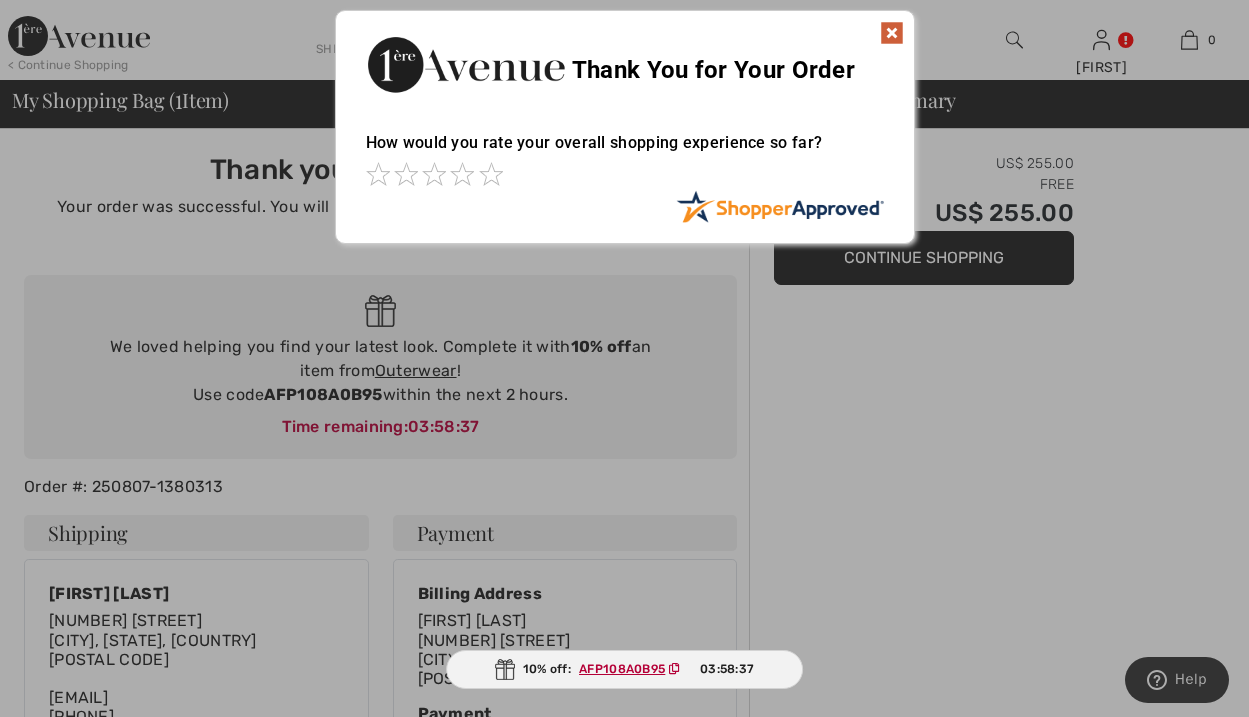click at bounding box center (892, 33) 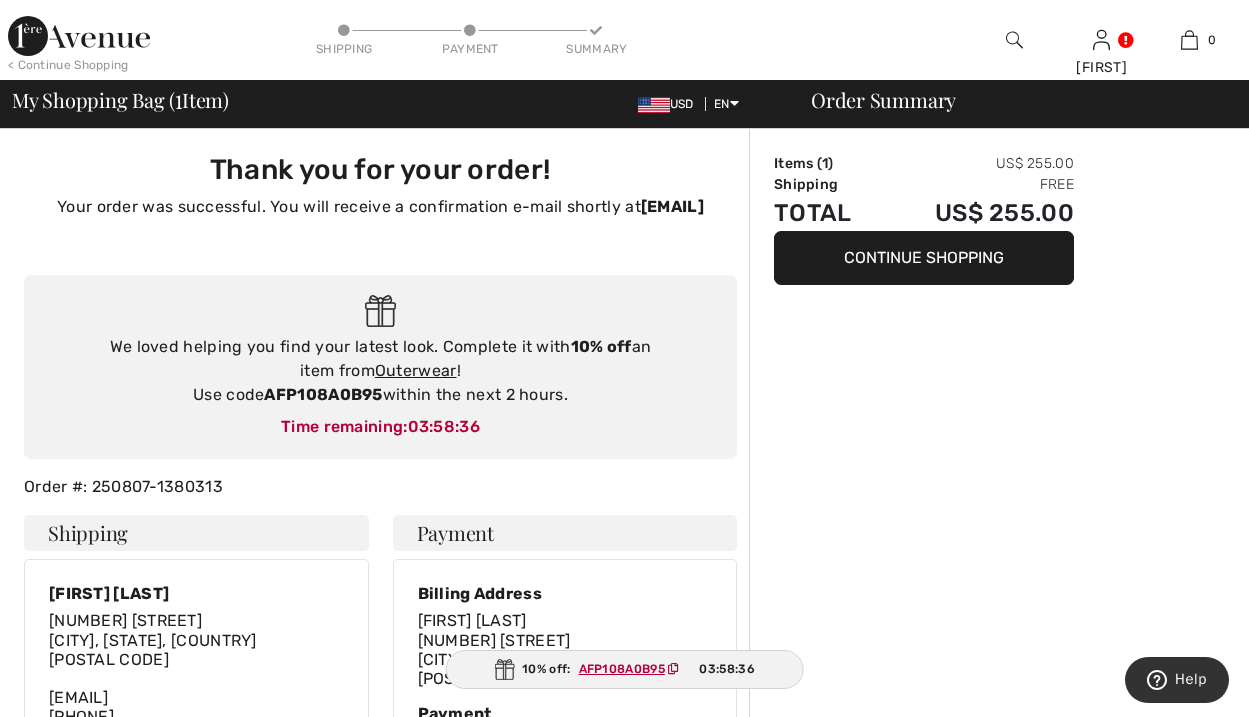 click on "AFP108A0B95" at bounding box center (622, 669) 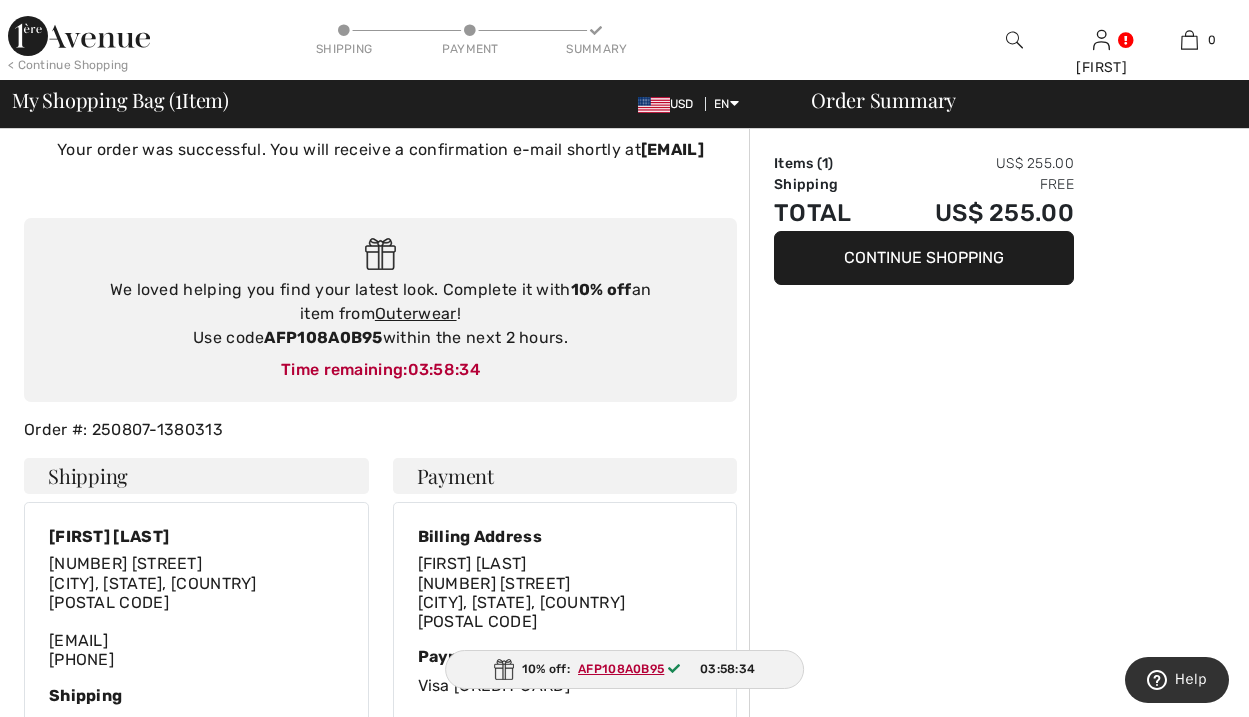 scroll, scrollTop: 63, scrollLeft: 0, axis: vertical 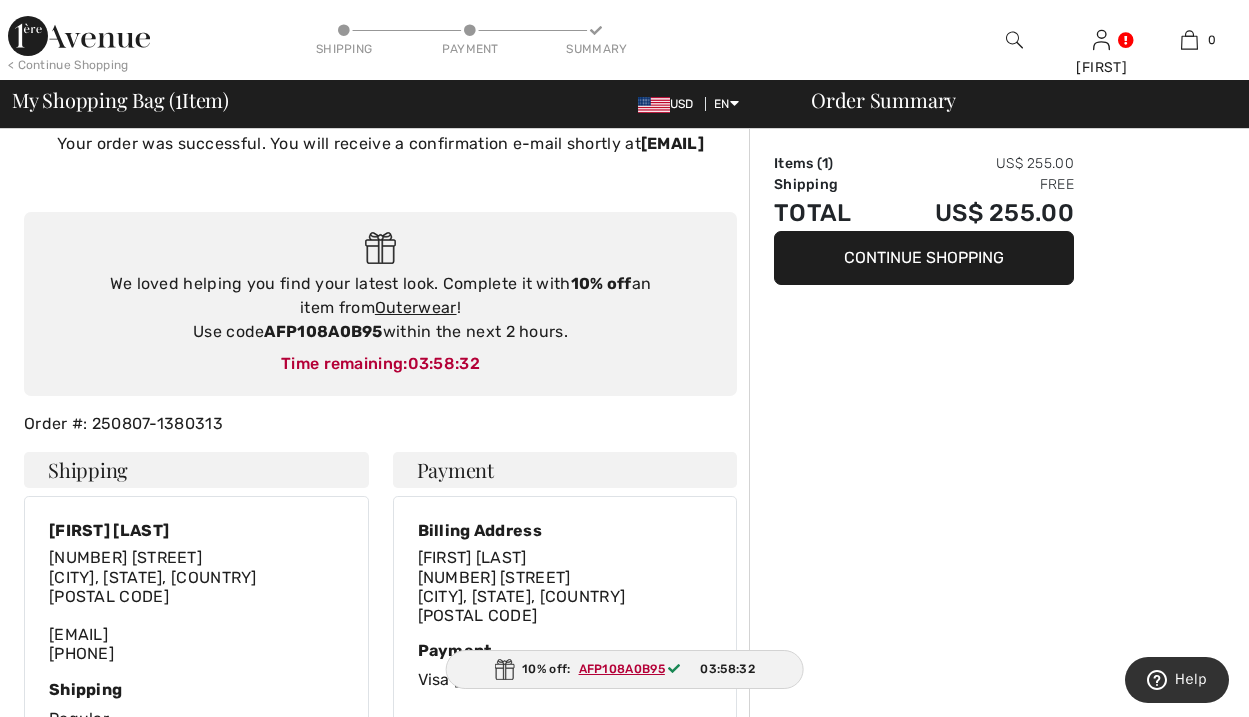 click on "10% off:
AFP108A0B95
03:58:32" at bounding box center (624, 669) 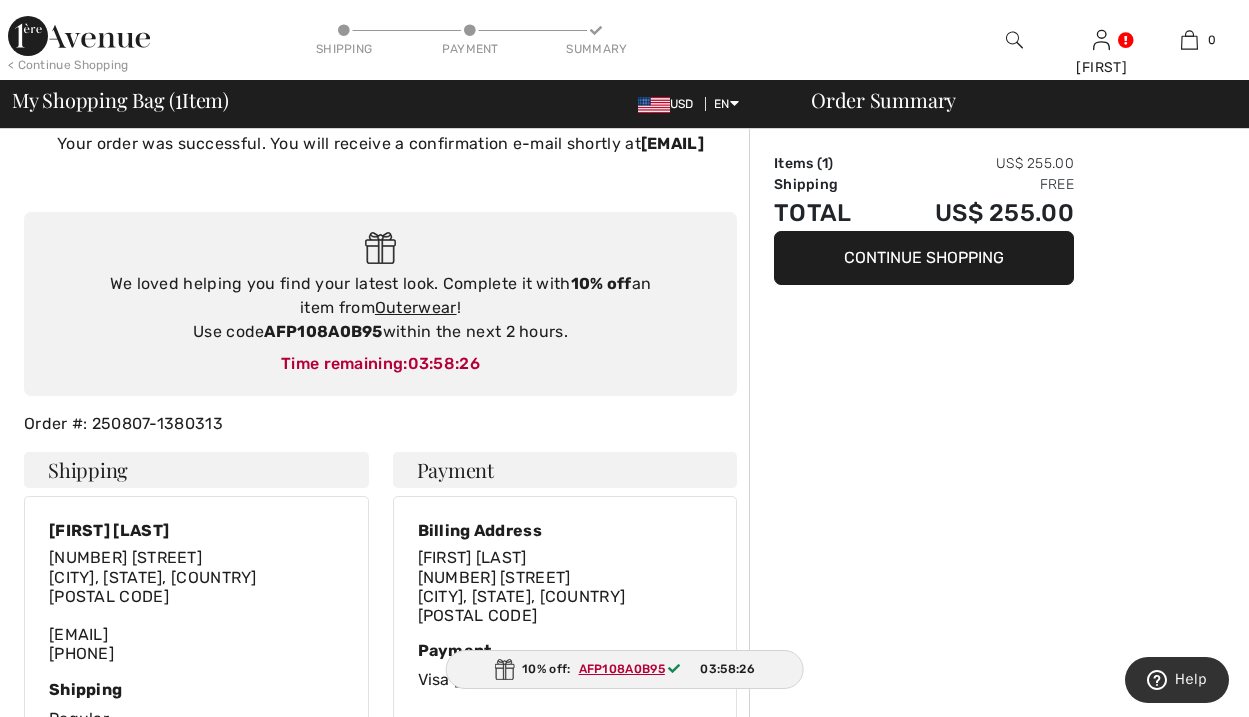 click on "Order Summary
Items ( 1 )
US$ 255.00
Shipping
Free
Total
US$ 255.00
Continue Shopping" at bounding box center (999, 698) 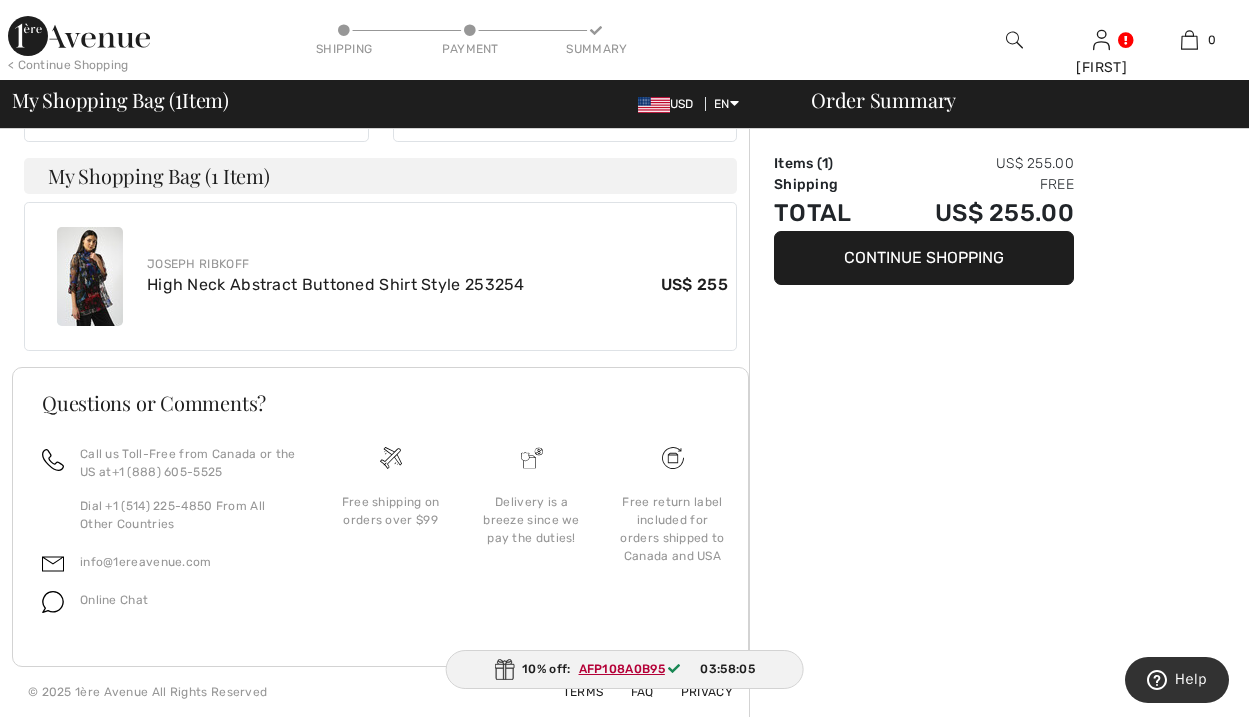 scroll, scrollTop: 835, scrollLeft: 0, axis: vertical 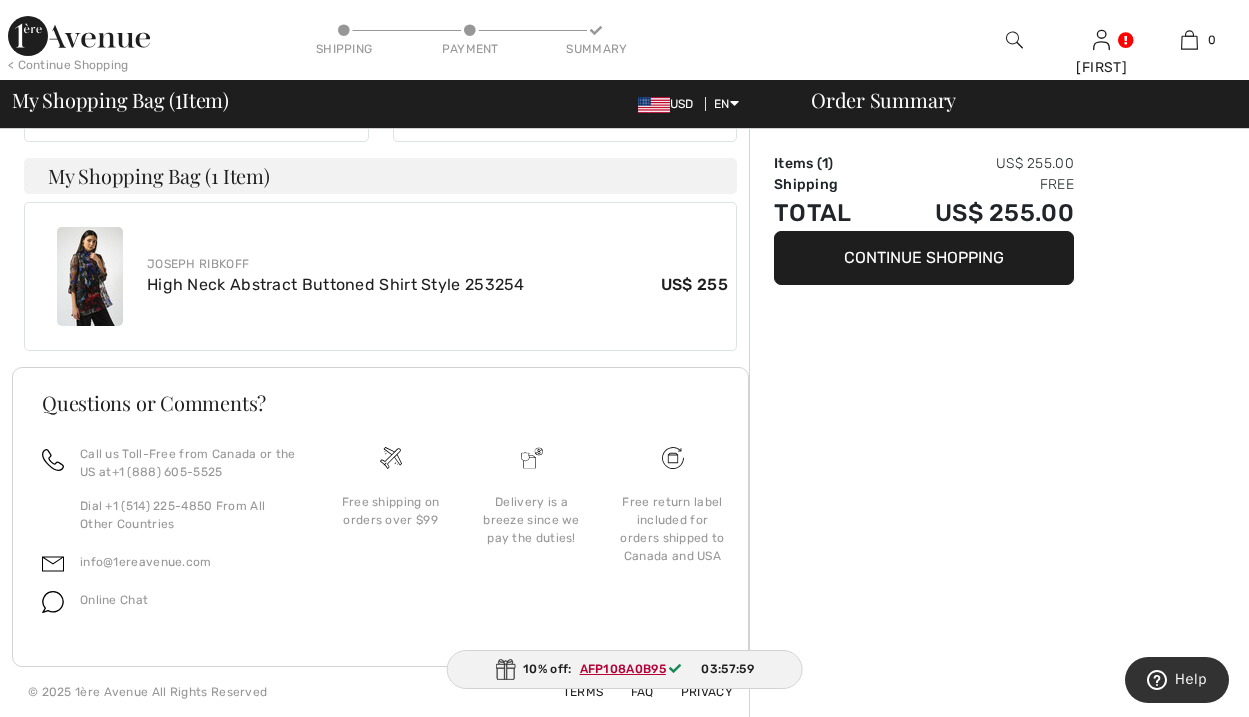 click on "Continue Shopping" at bounding box center [924, 258] 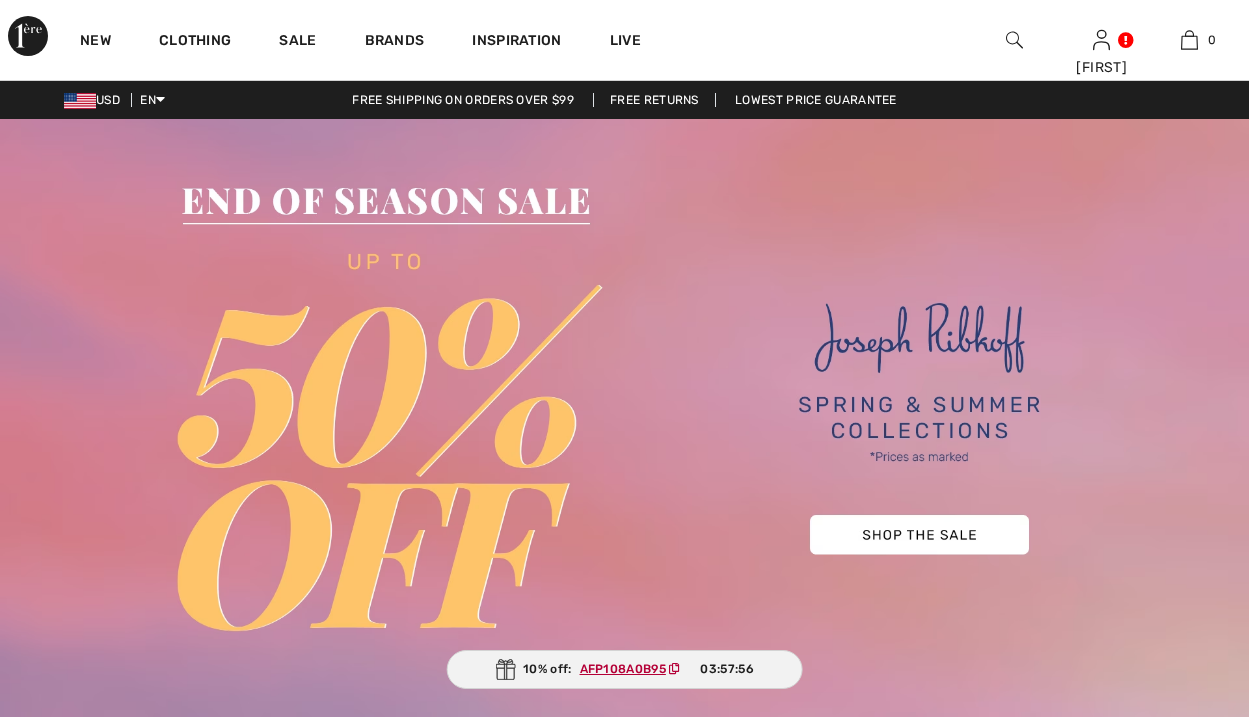 scroll, scrollTop: 0, scrollLeft: 0, axis: both 